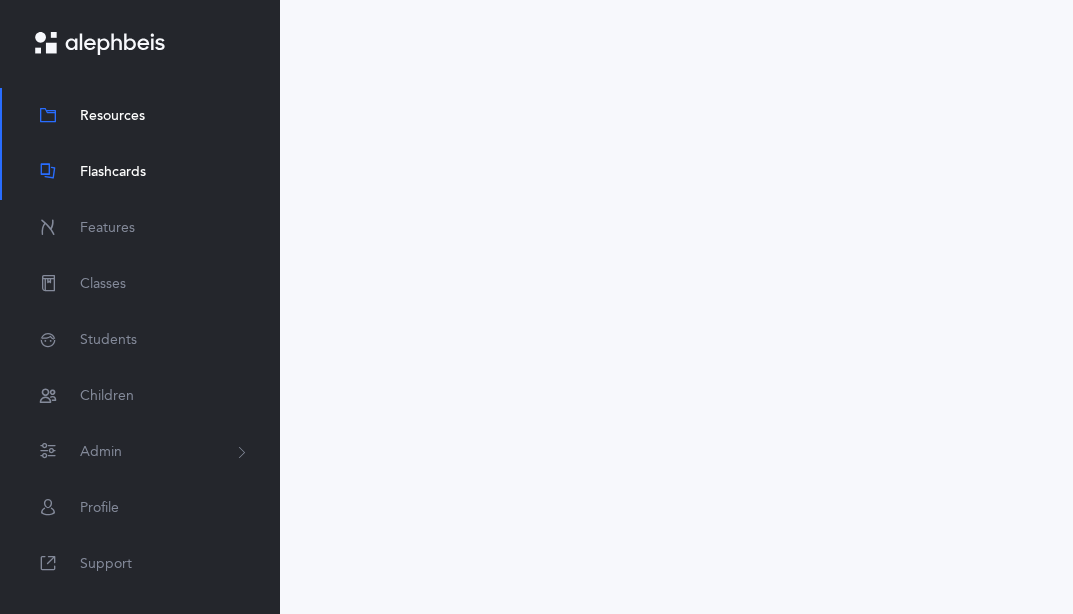 scroll, scrollTop: 0, scrollLeft: 0, axis: both 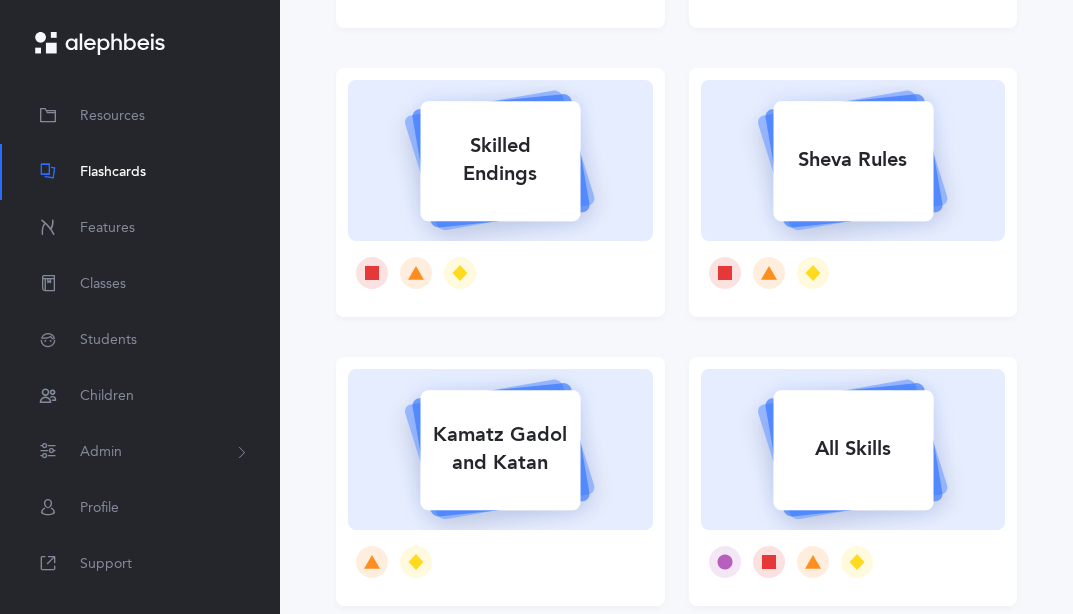 click on "Sheva Rules" at bounding box center (853, 160) 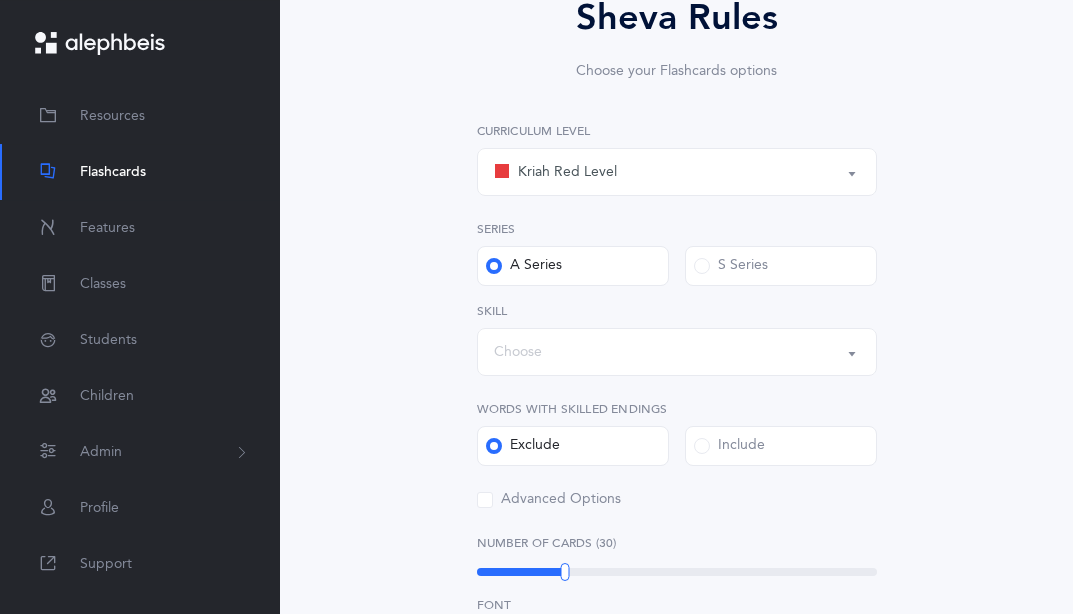 scroll, scrollTop: 204, scrollLeft: 0, axis: vertical 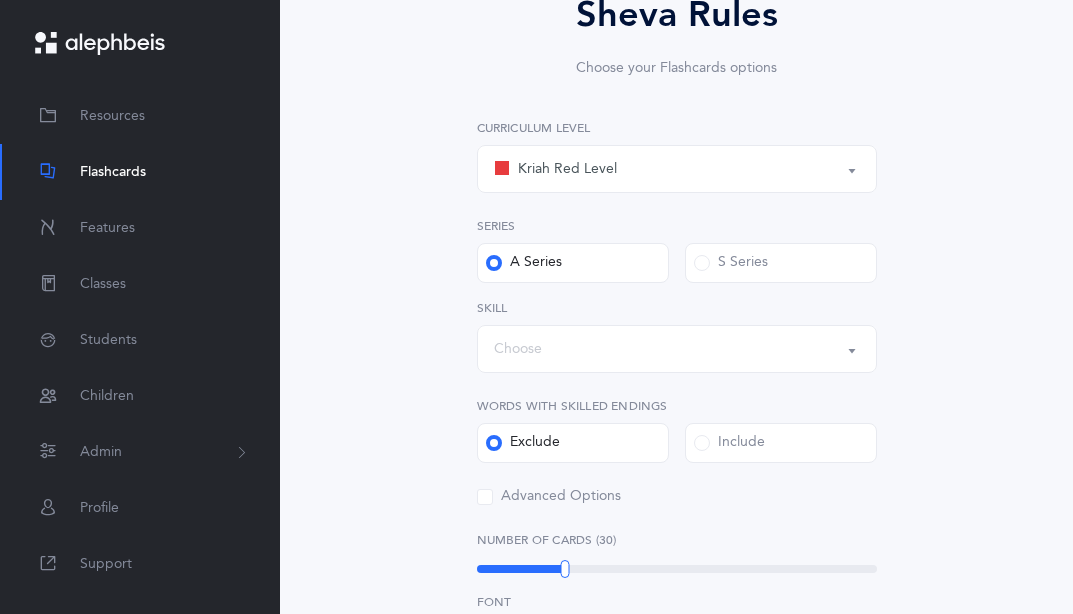 click on "Kriah Red Level" at bounding box center [677, 169] 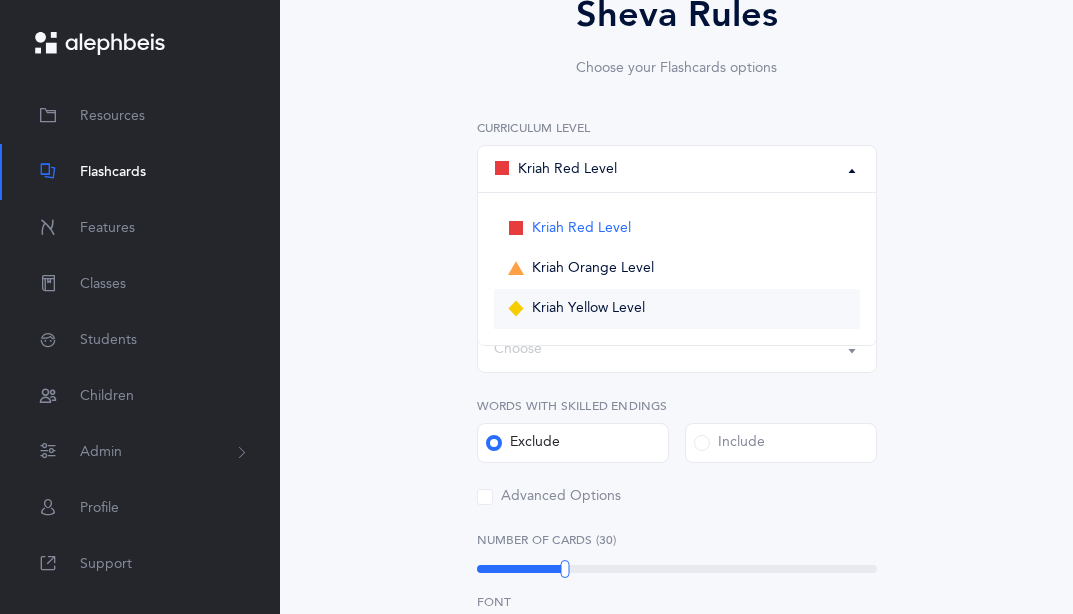 click on "Kriah Yellow Level" at bounding box center (677, 309) 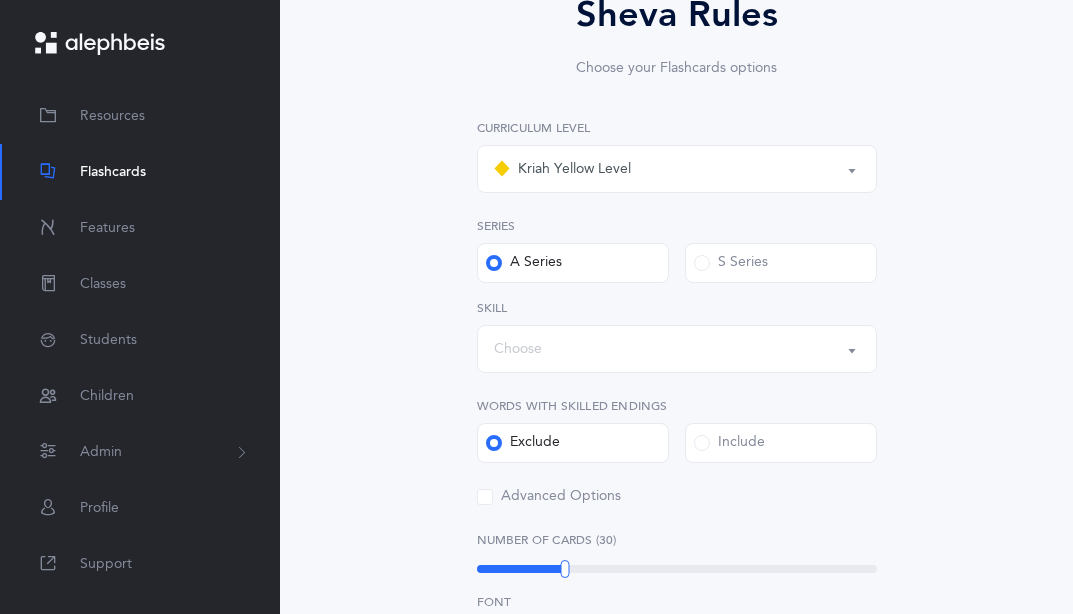 click on "Choose" at bounding box center [677, 349] 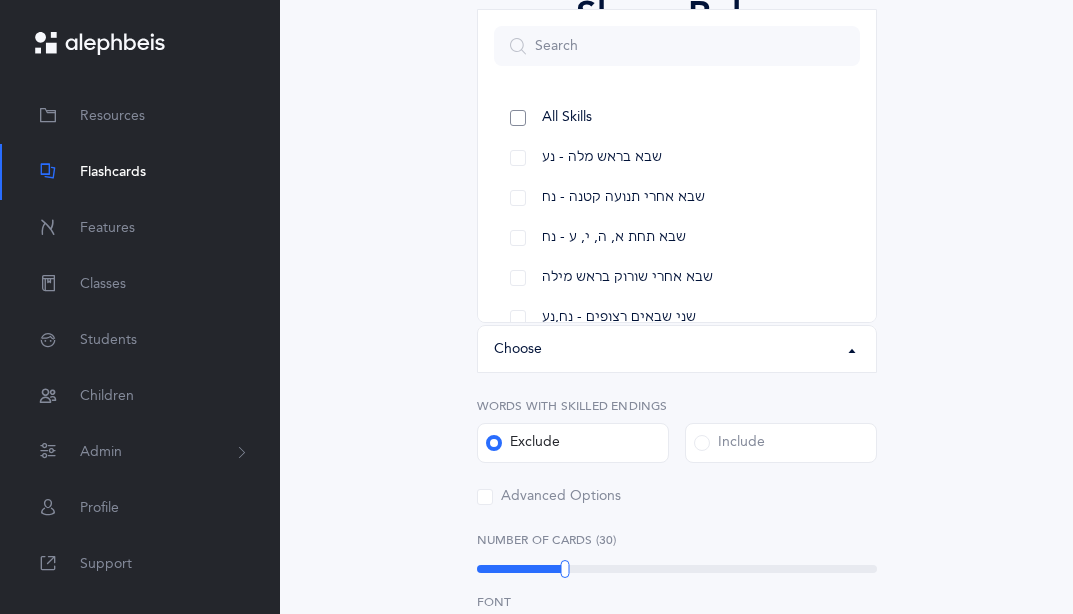 click on "All Skills" at bounding box center (677, 118) 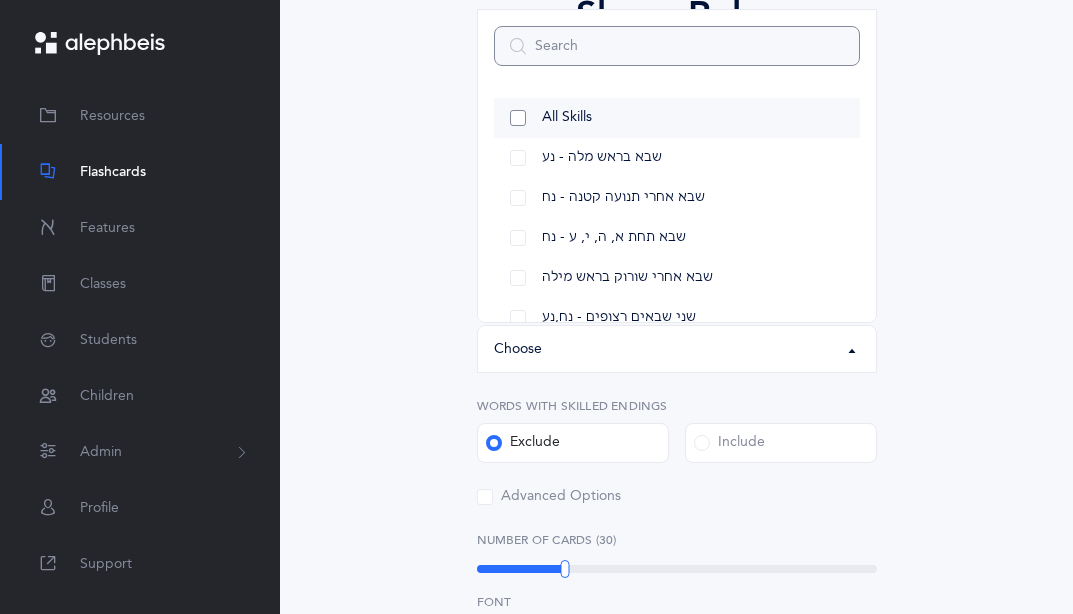 select on "12" 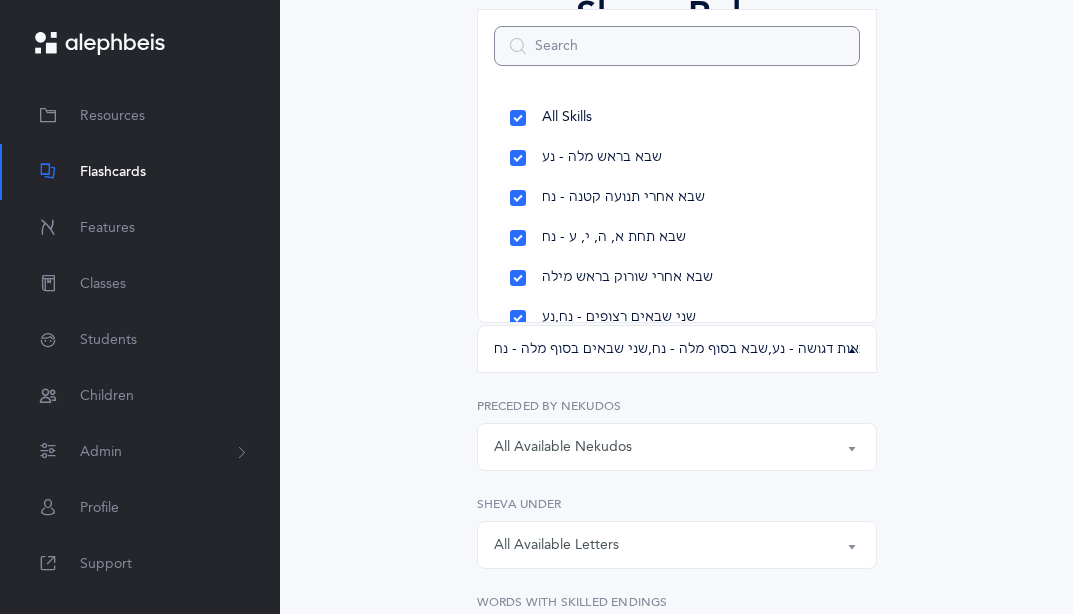 scroll, scrollTop: 21, scrollLeft: 0, axis: vertical 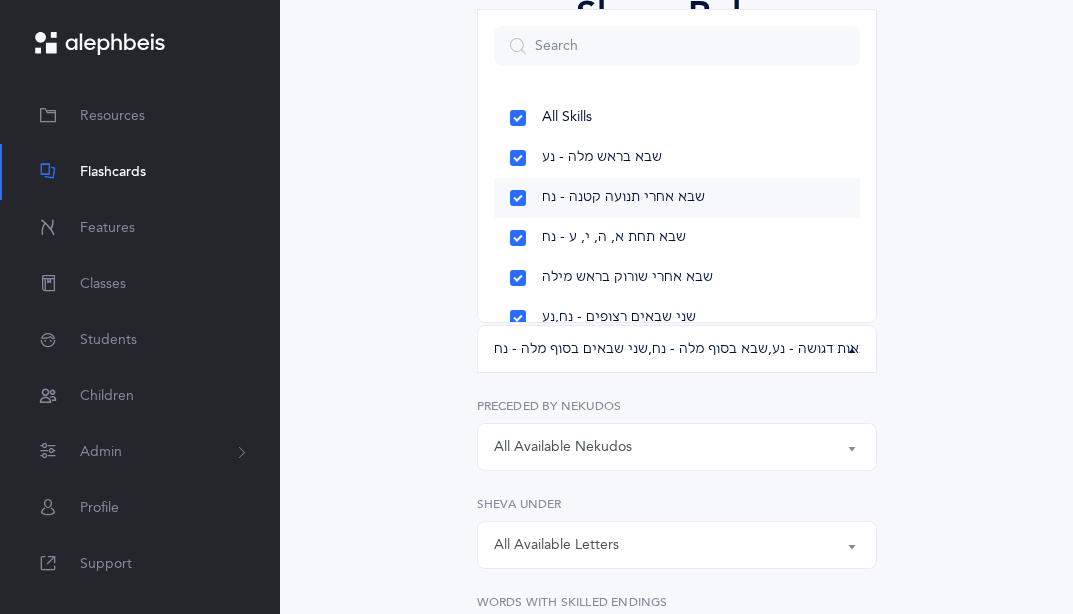 click on "שבא אחרי תנועה קטנה - נח" at bounding box center [677, 198] 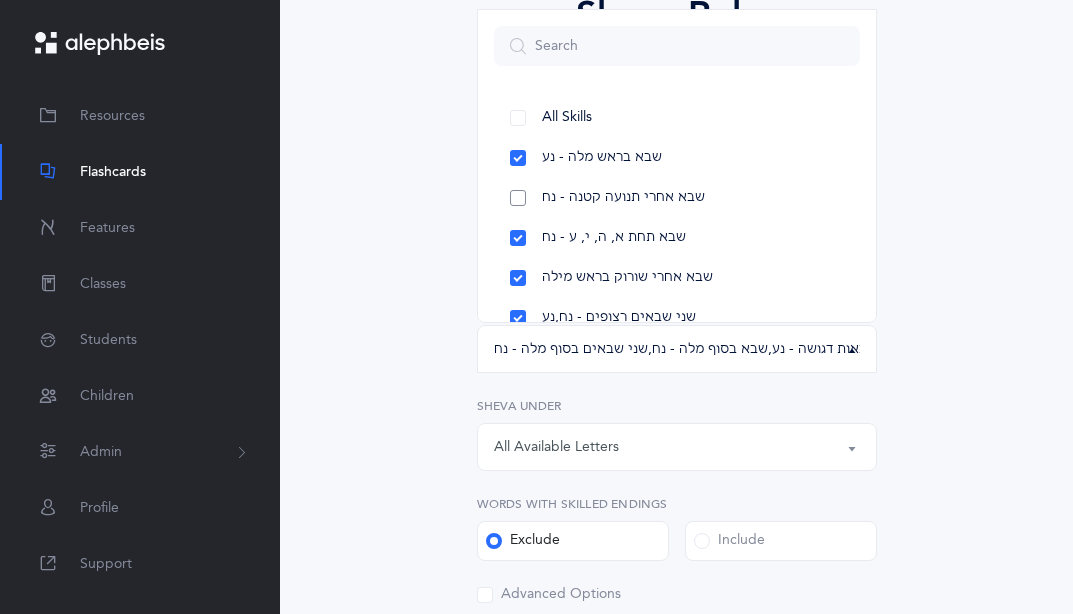 click on "שבא אחרי תנועה קטנה - נח" at bounding box center [677, 198] 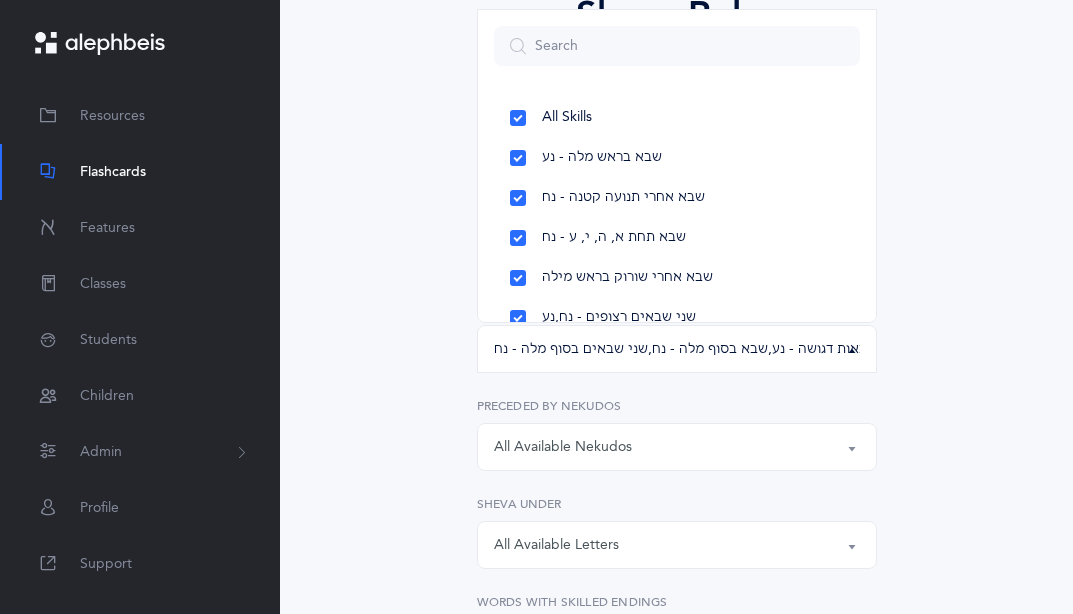 click on "Sheva Rules   Choose your Flashcards options         Kriah Red Level
Kriah Orange Level
Kriah Yellow Level
Kriah Yellow Level     Kriah Red Level
Kriah Orange Level
Kriah Yellow Level
Curriculum Level
Series
A Series
S Series
All Skills
שבא בראש מלה - נע
שבא אחרי תנועה קטנה - נח
שבא תחת א, ה, י, ע - נח
שבא אחרי שורוק בראש מילה
שני שבאים רצופים - נח,נע
שבא באותיות כפולות - נע
שבא באותיות כפולות (כך) - נע
שבא באותיות כפולות - נח
שבא באות דגושה - נע
שבא בסוף מלה - נח
שני שבאים בסוף מלה - נח
שבא בראש מלה - נע ,  שבא אחרי תנועה קטנה - נח ,  שבא תחת א, ה, י, ע - נח ,  שבא אחרי שורוק בראש מילה ,  שני שבאים רצופים - נח,נע ,  ,  ,  ,  ,  ," at bounding box center [676, 676] 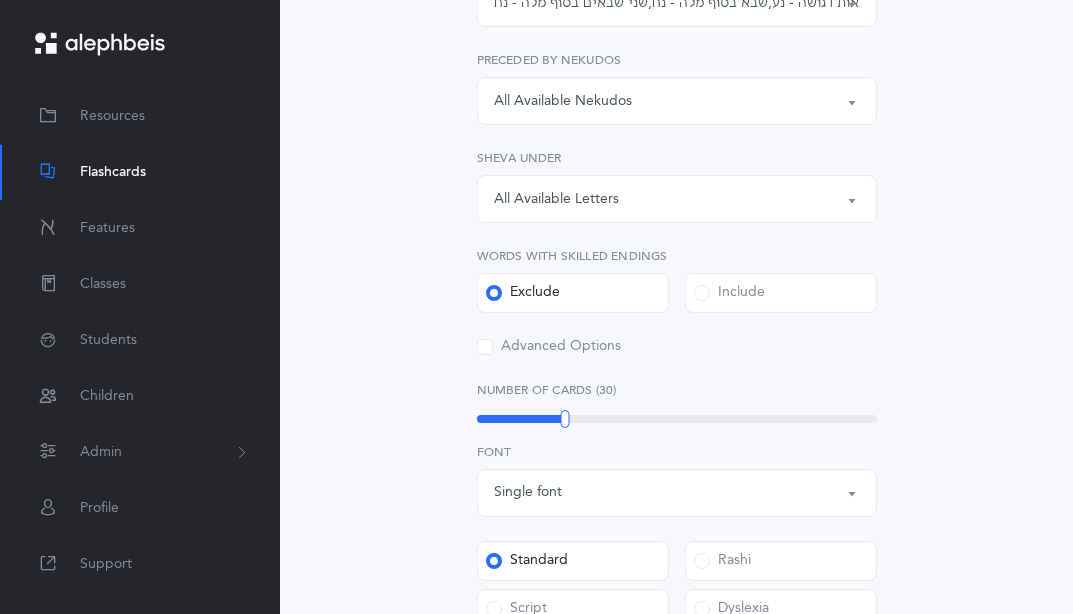 scroll, scrollTop: 584, scrollLeft: 0, axis: vertical 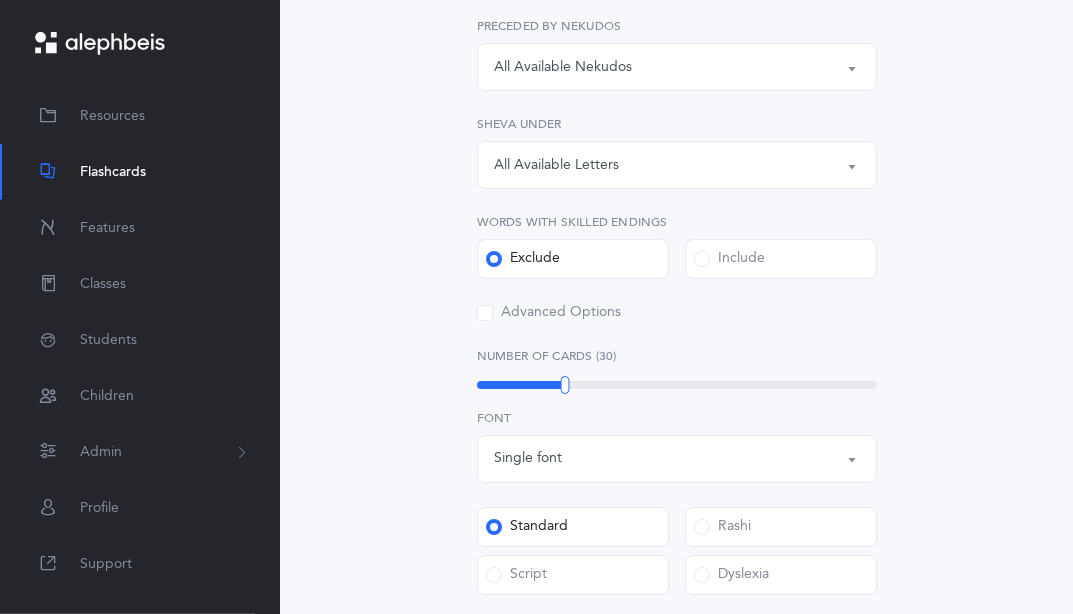 click on "Include" at bounding box center [729, 259] 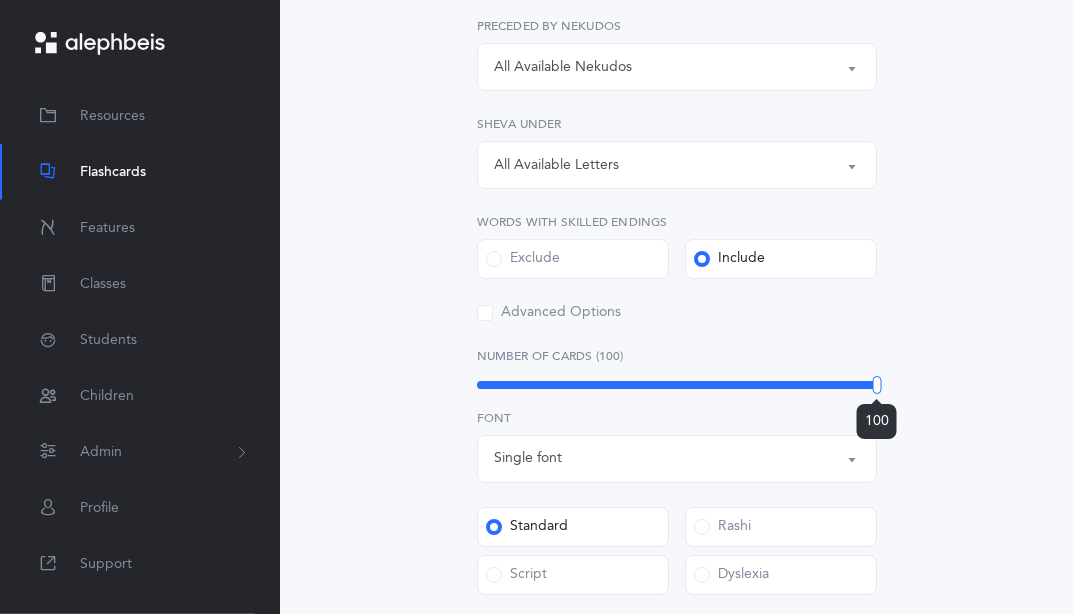 drag, startPoint x: 563, startPoint y: 386, endPoint x: 1010, endPoint y: 386, distance: 447 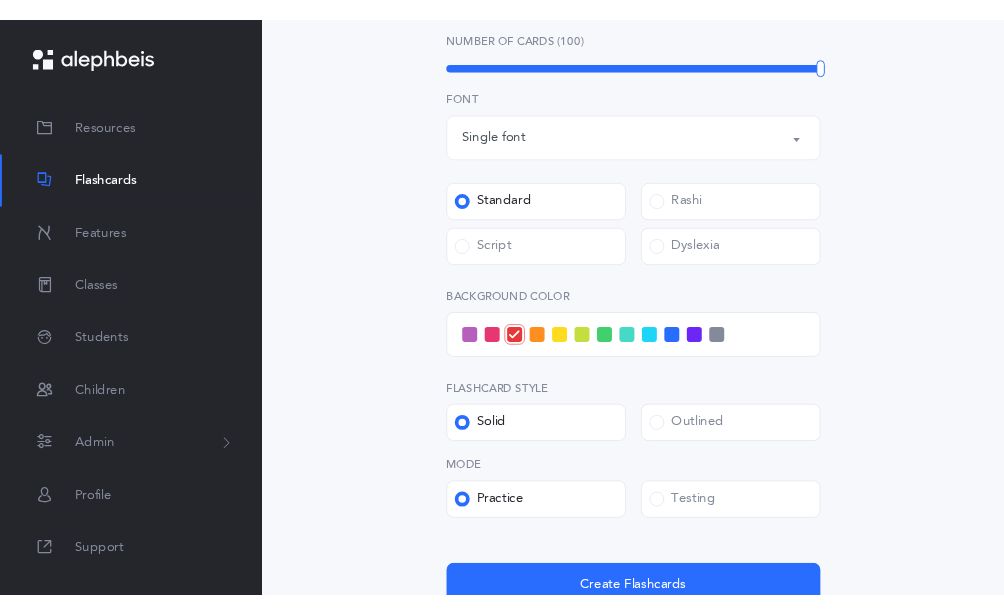scroll, scrollTop: 1091, scrollLeft: 0, axis: vertical 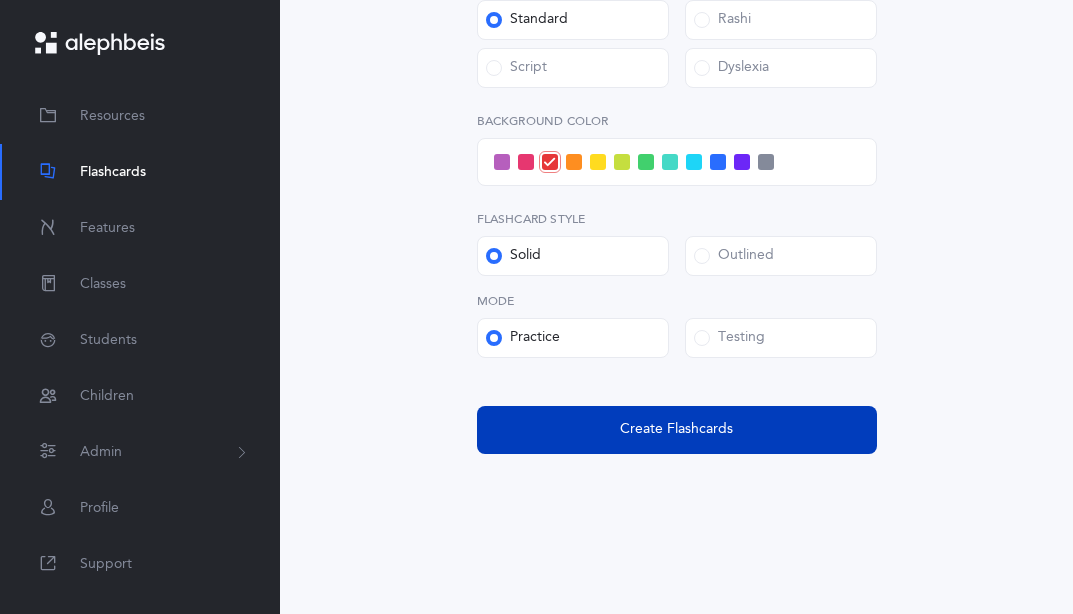 click on "Create Flashcards" at bounding box center [677, 430] 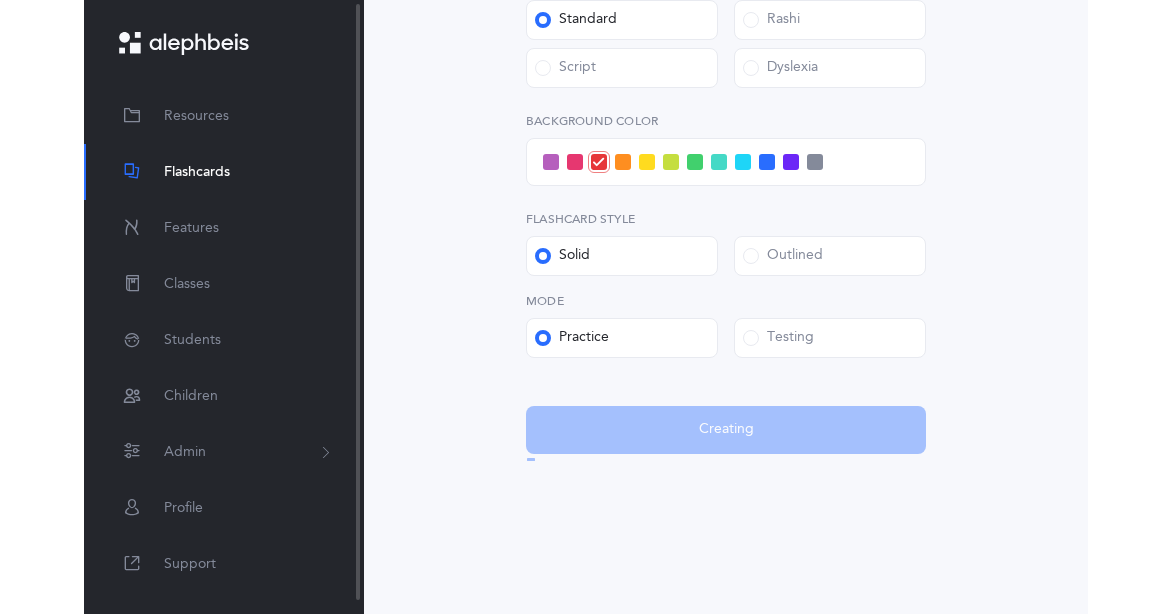 scroll, scrollTop: 0, scrollLeft: 0, axis: both 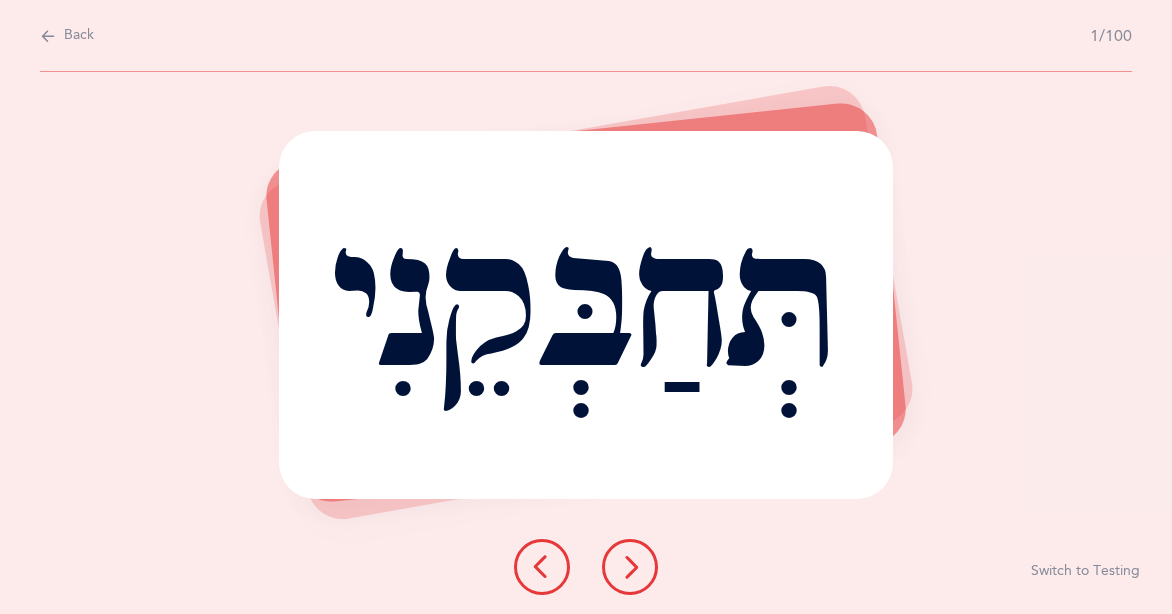 click on "תְּחַבְּקֵנִי
Report incorrect word
Switch to Testing" at bounding box center [586, 343] 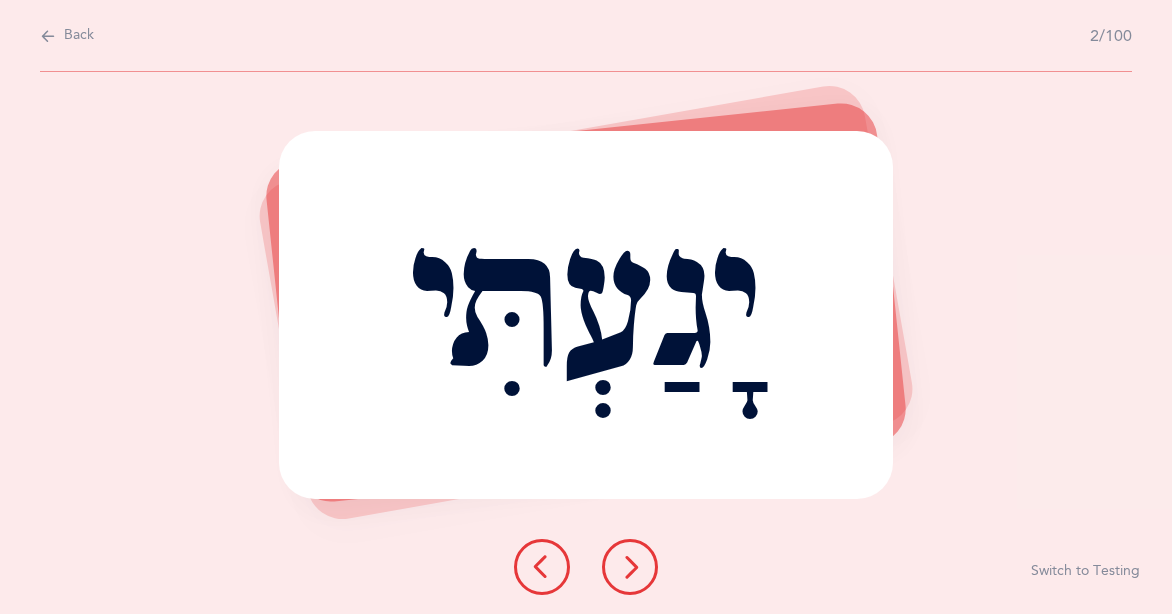 click at bounding box center [630, 567] 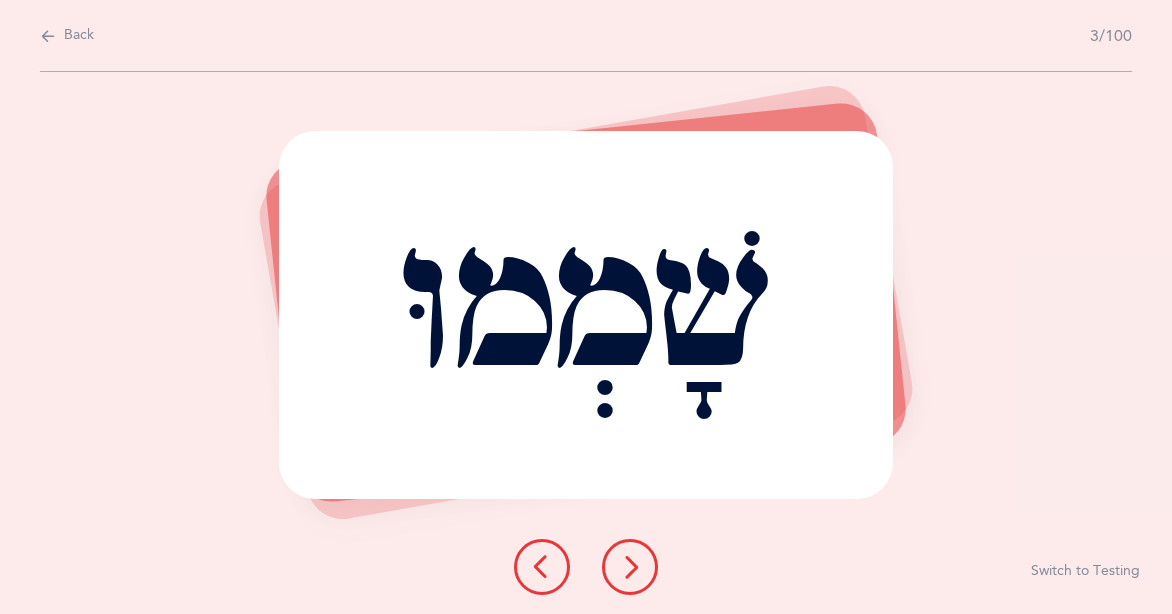 click at bounding box center (630, 567) 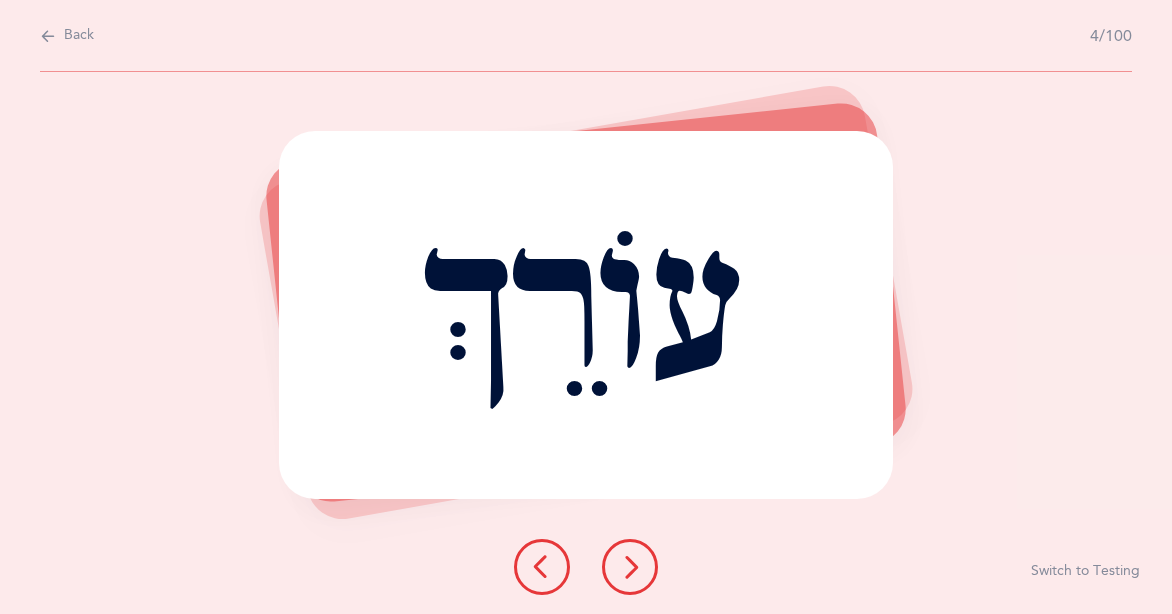 click at bounding box center (630, 567) 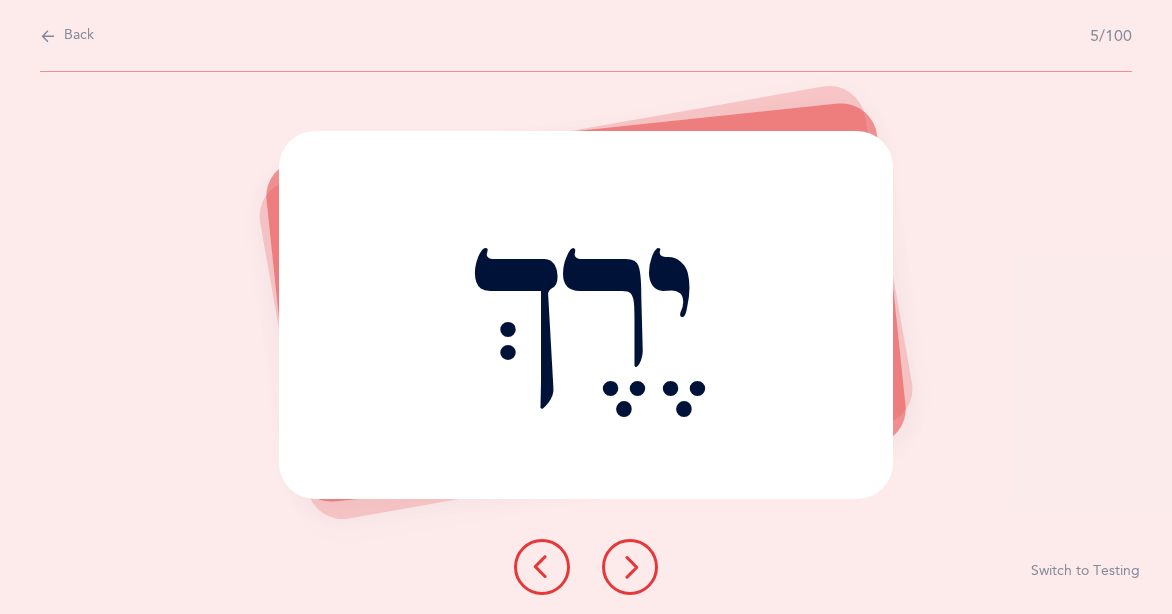 click at bounding box center [630, 567] 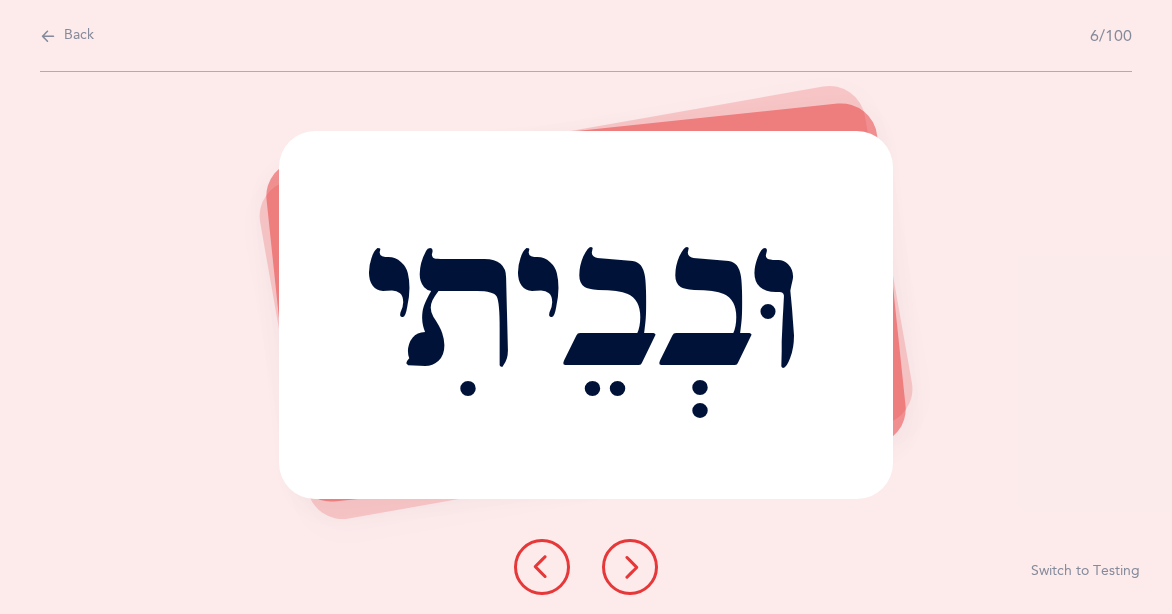 click at bounding box center [630, 567] 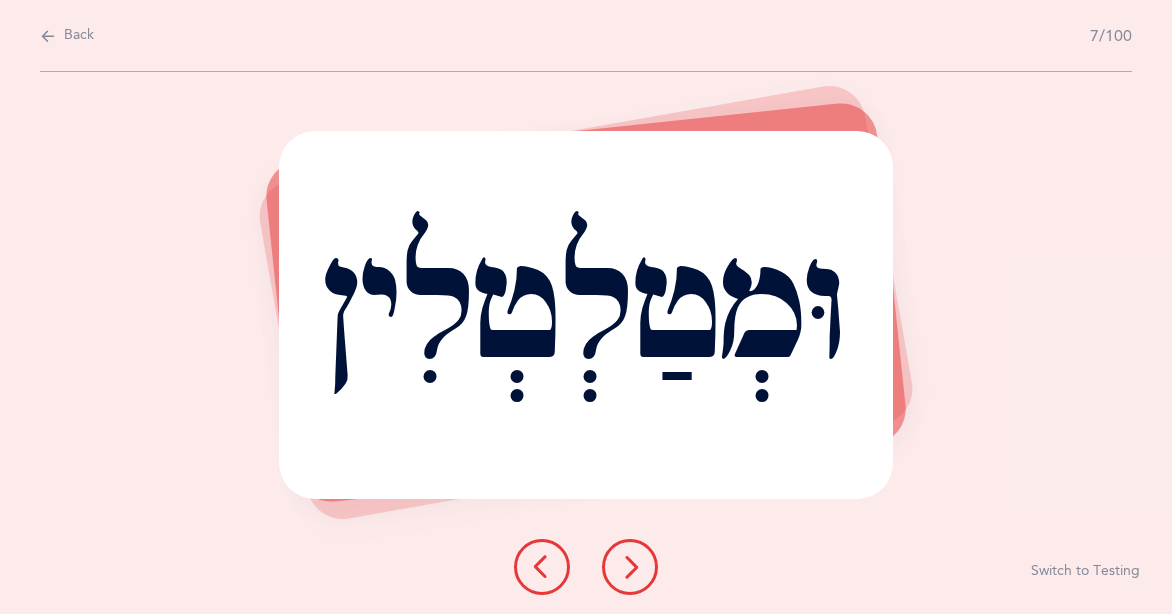 click at bounding box center (630, 567) 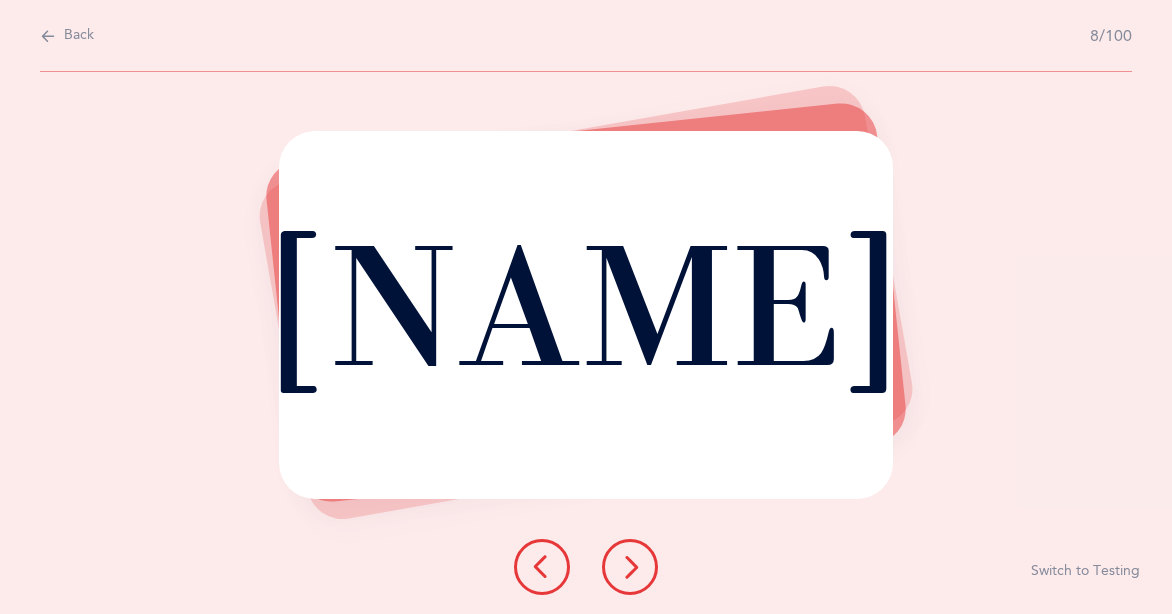 click at bounding box center (630, 567) 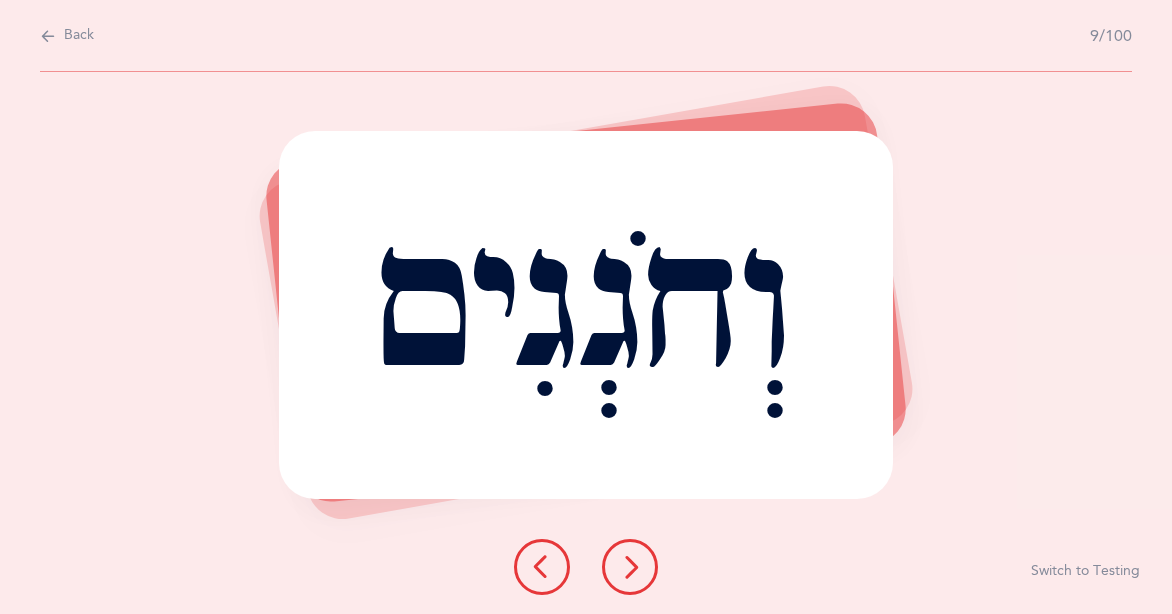 click at bounding box center (630, 567) 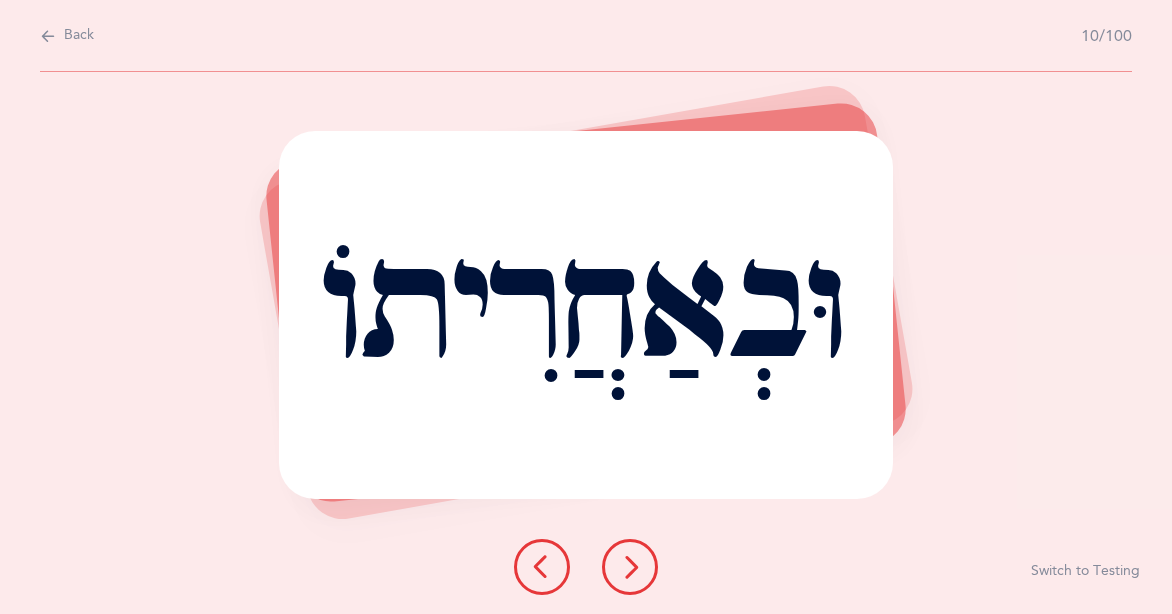 click at bounding box center [630, 567] 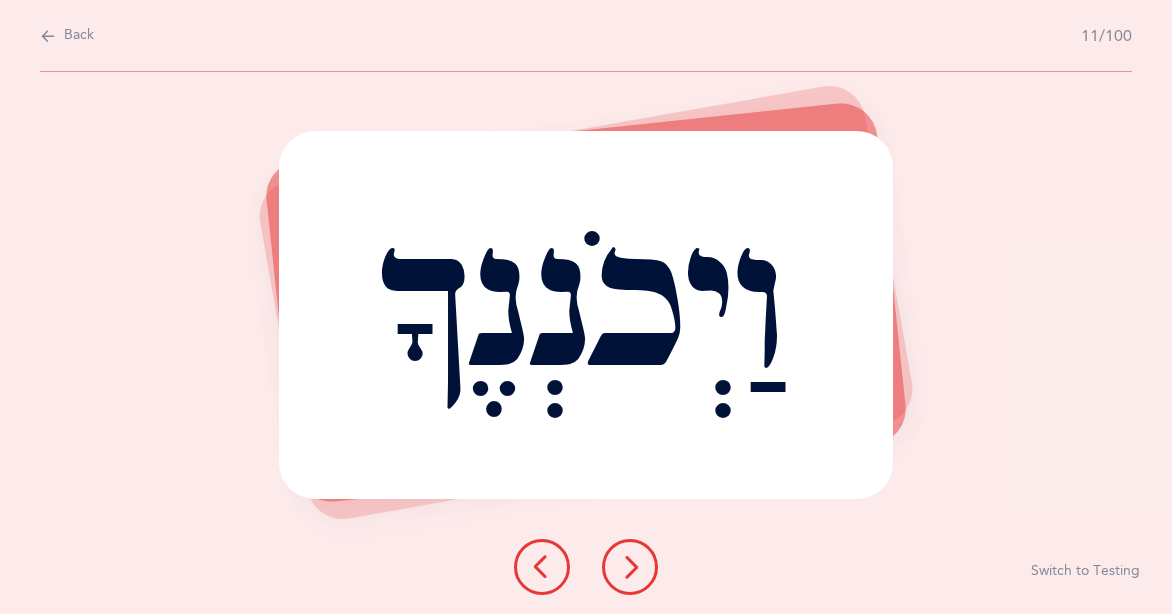 click at bounding box center [630, 567] 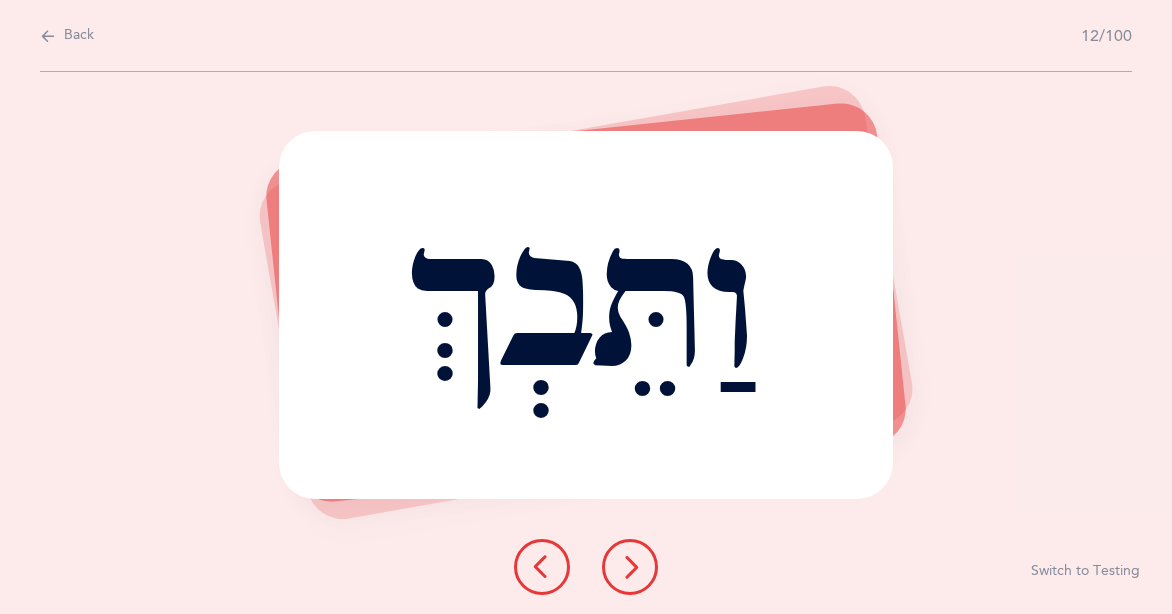 click at bounding box center (630, 567) 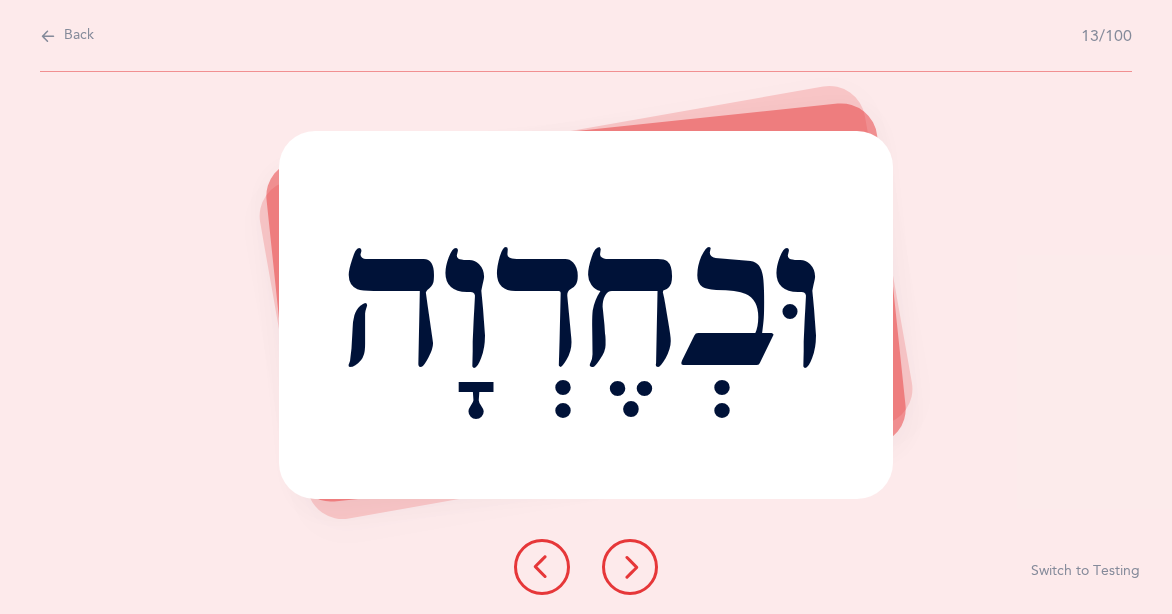 click at bounding box center (630, 567) 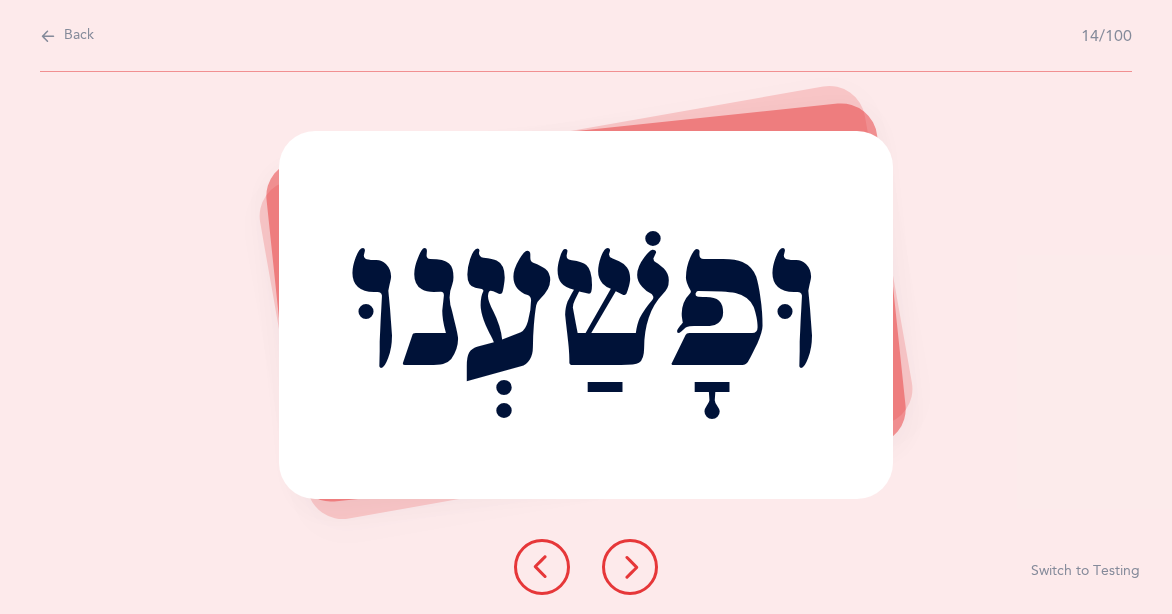 click at bounding box center (630, 567) 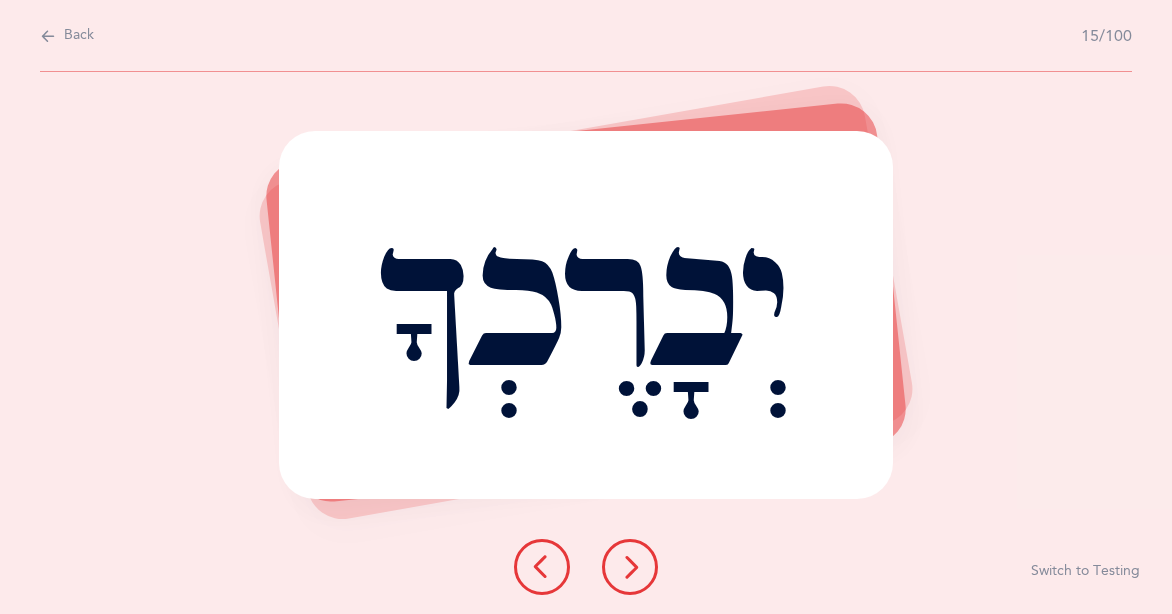 click at bounding box center [630, 567] 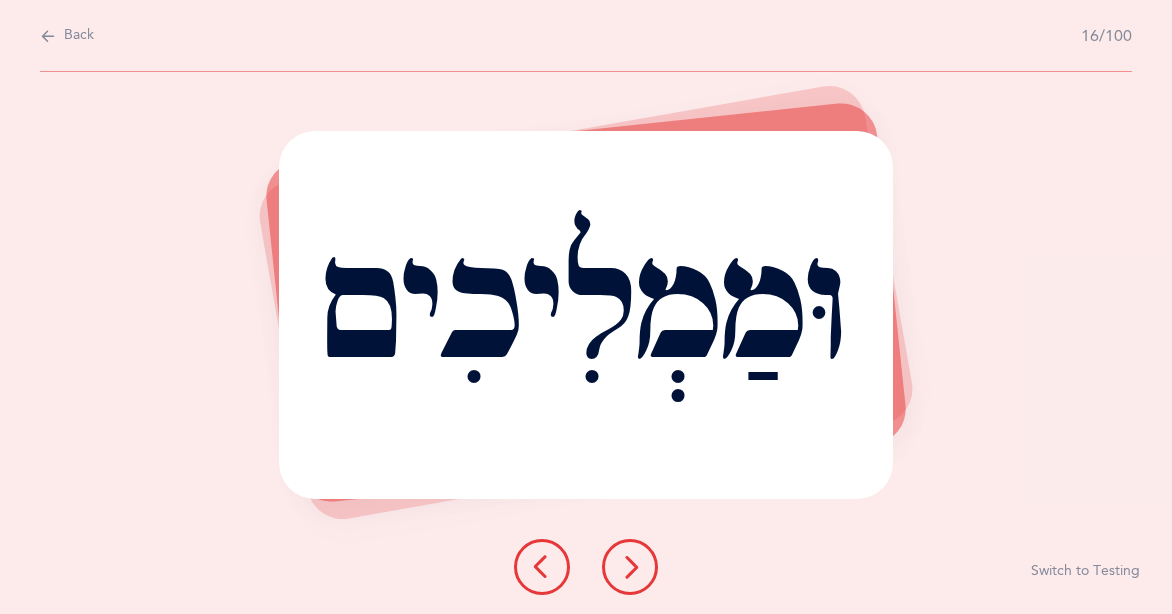 click at bounding box center [630, 567] 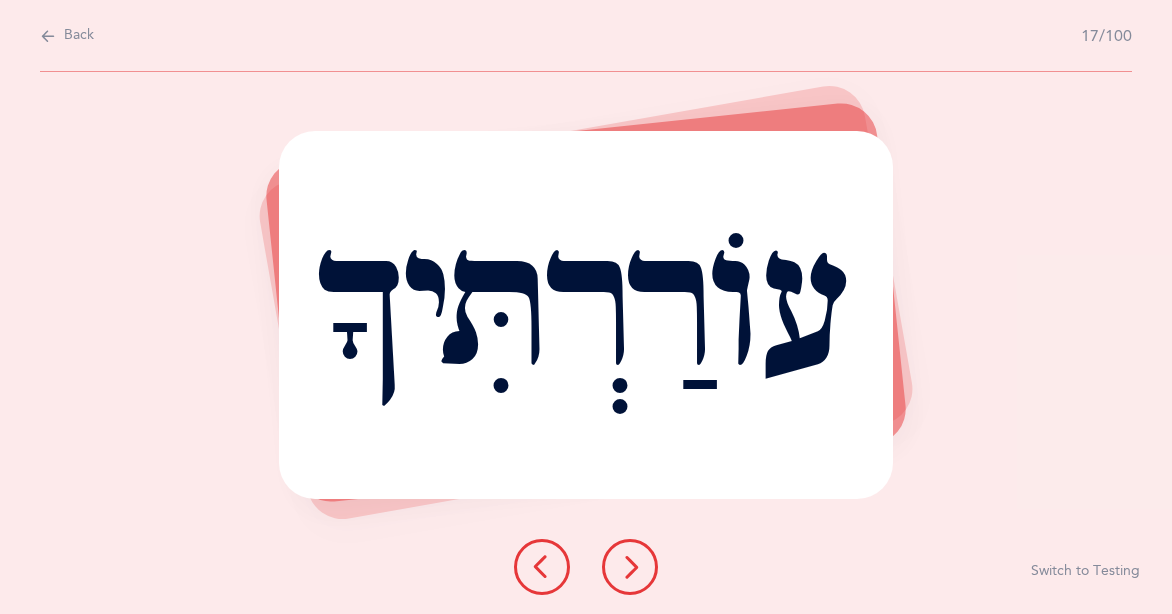 click at bounding box center [630, 567] 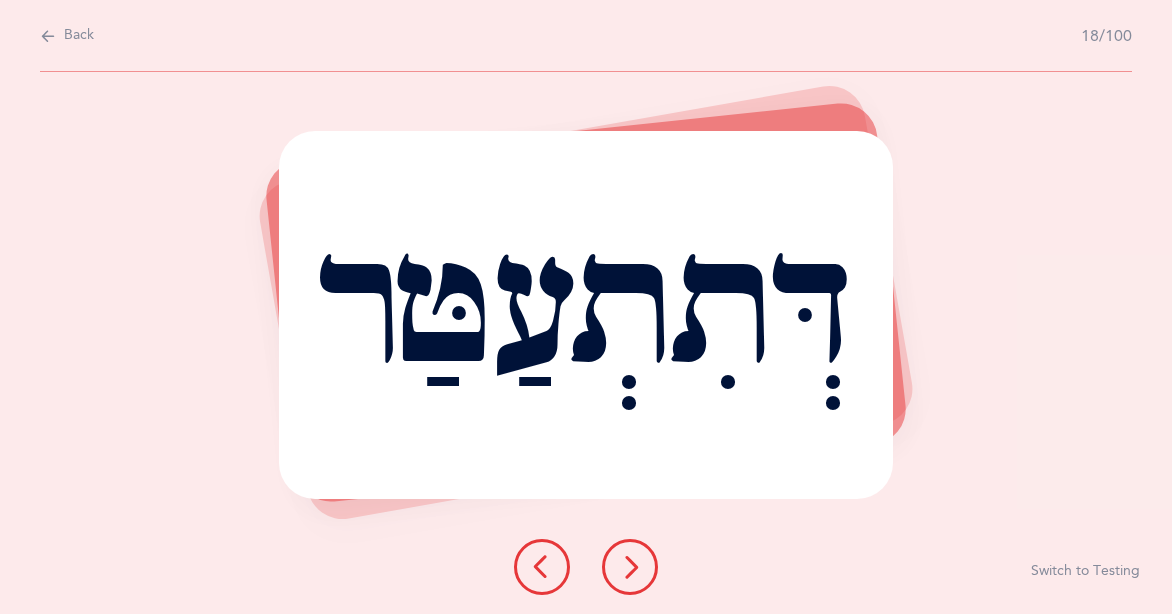 click at bounding box center (630, 567) 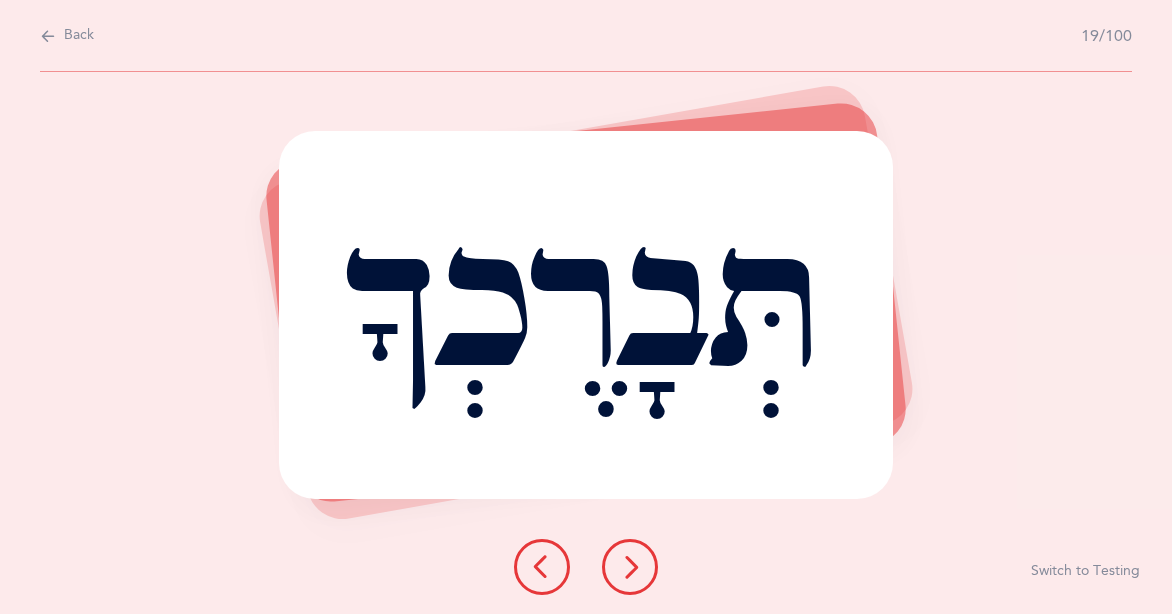 click at bounding box center [630, 567] 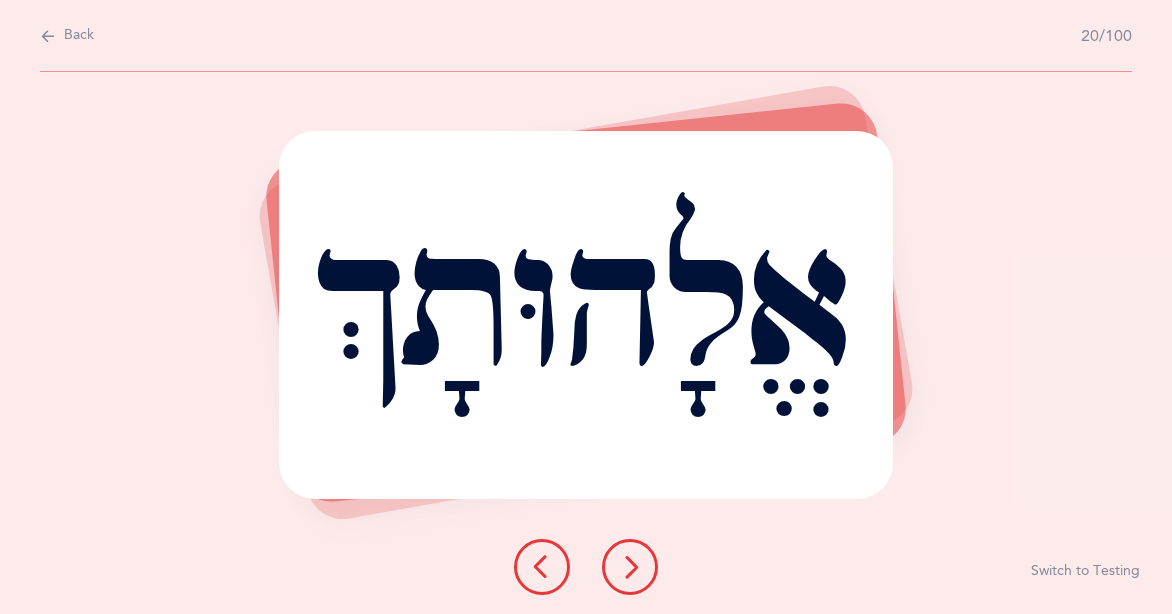 click at bounding box center (630, 567) 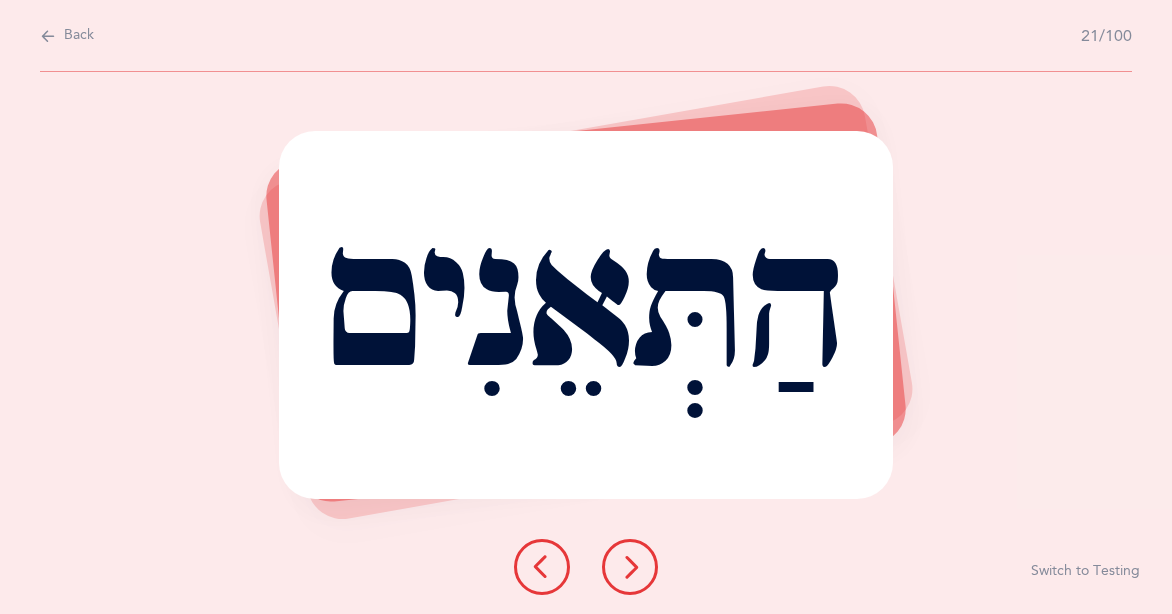 click at bounding box center [630, 567] 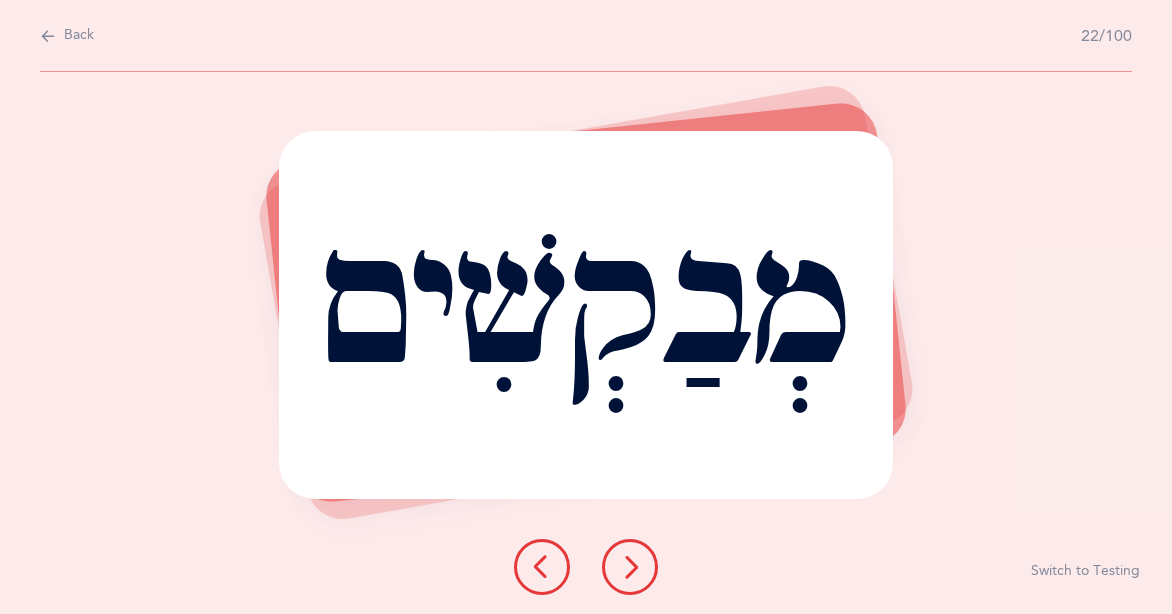 click at bounding box center [630, 567] 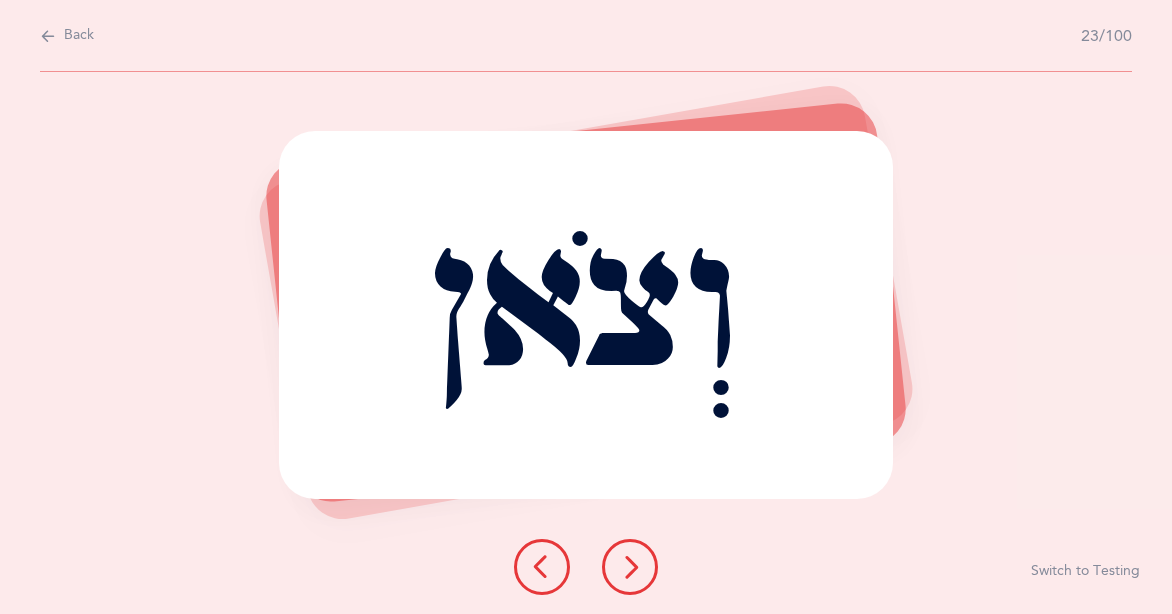 click at bounding box center [630, 567] 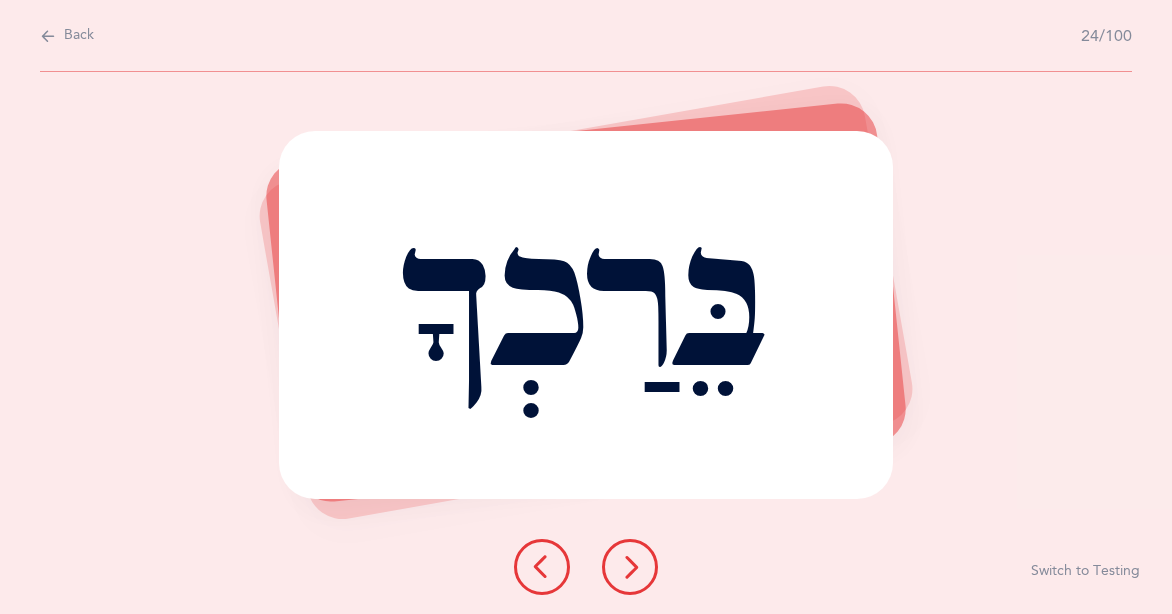 click at bounding box center [630, 567] 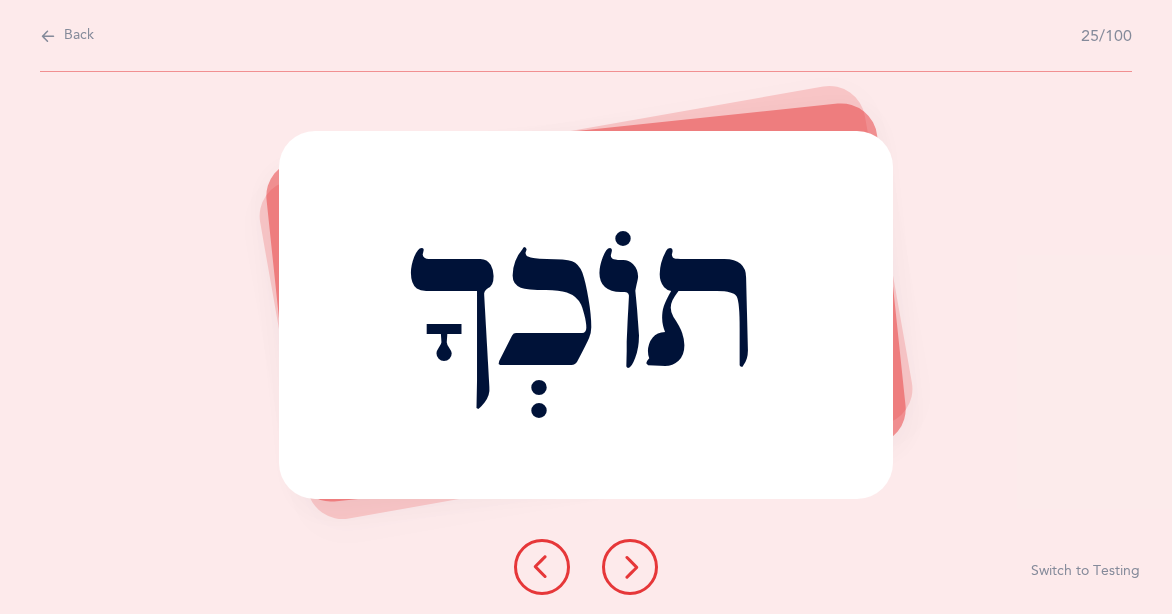 click at bounding box center (630, 567) 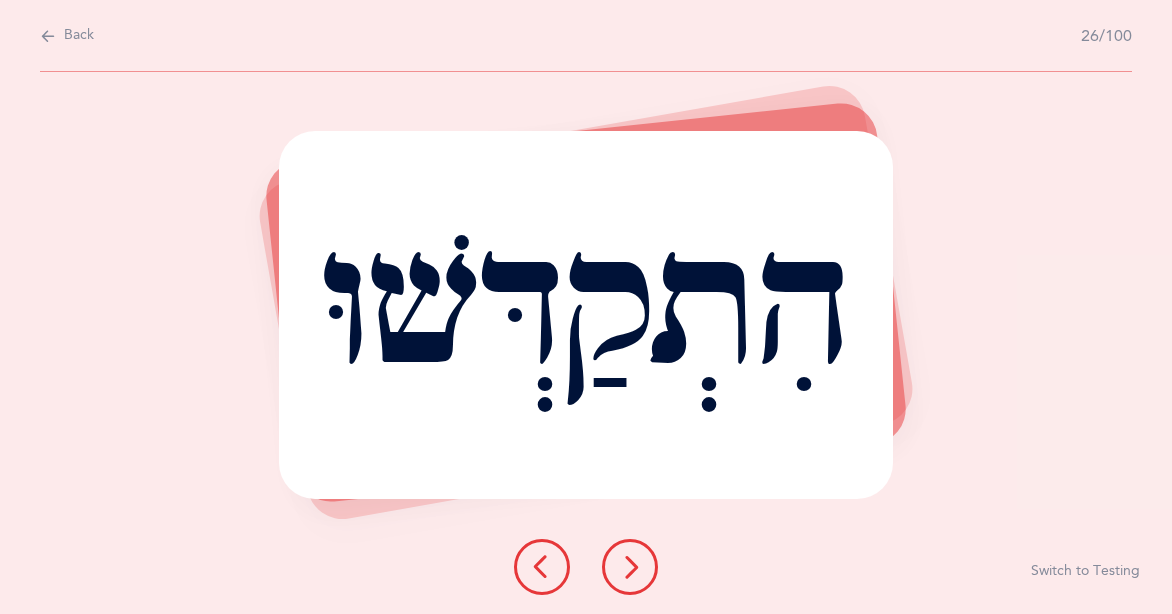click at bounding box center (630, 567) 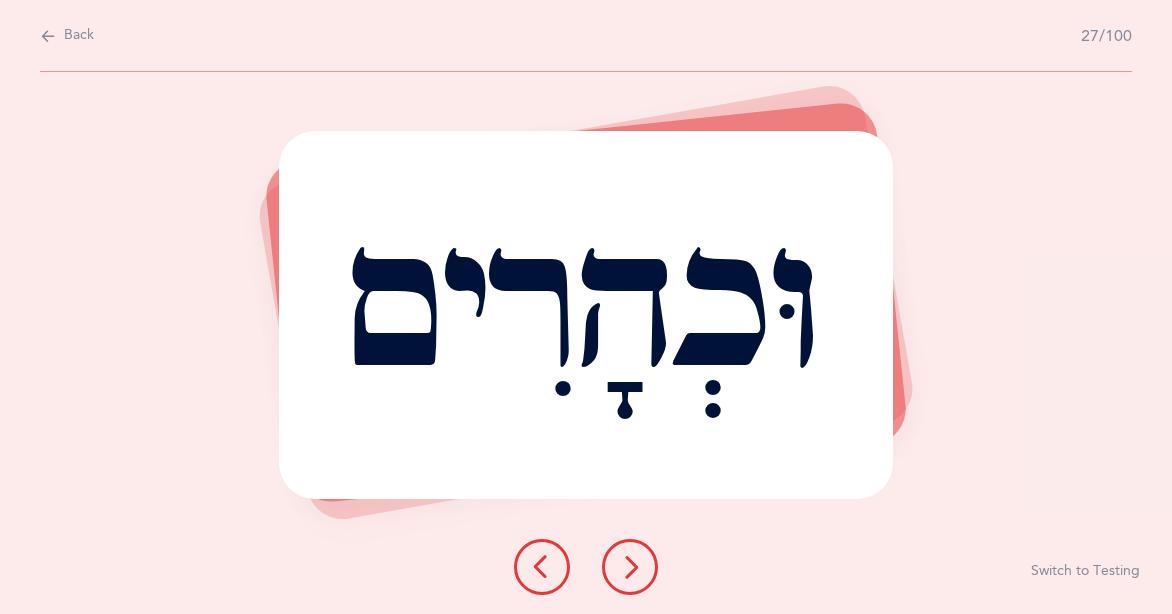 click at bounding box center [630, 567] 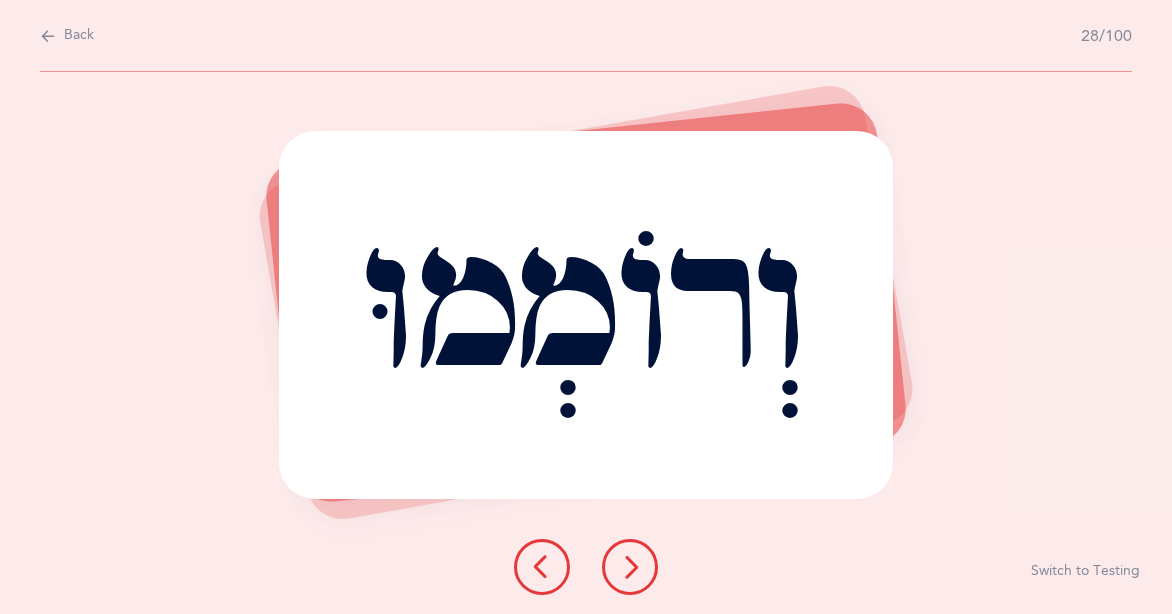 click at bounding box center (630, 567) 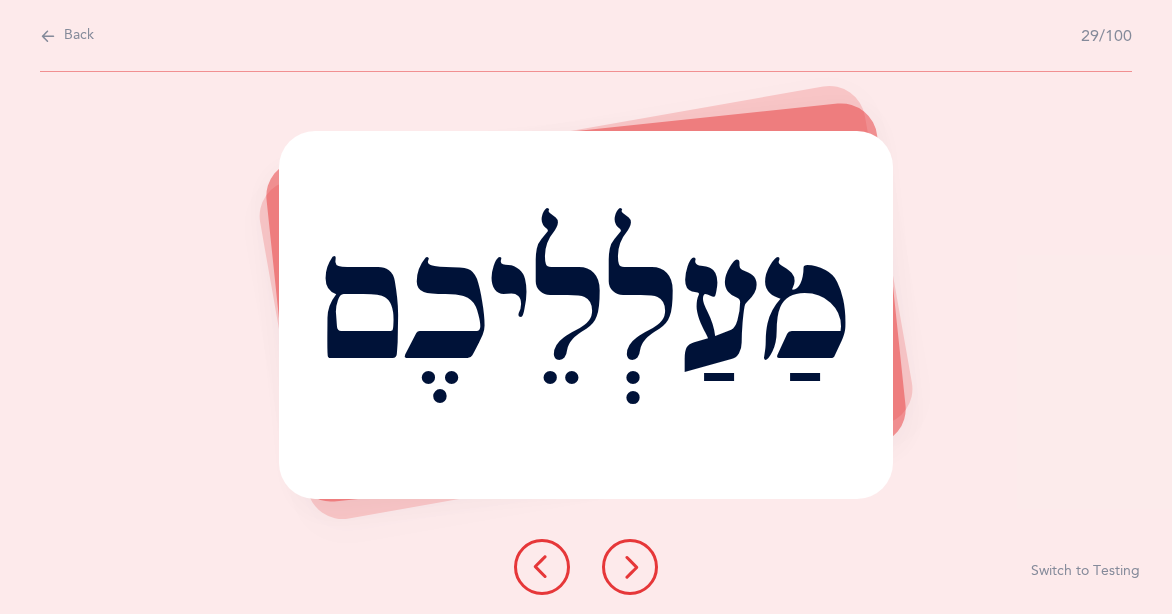 click at bounding box center (630, 567) 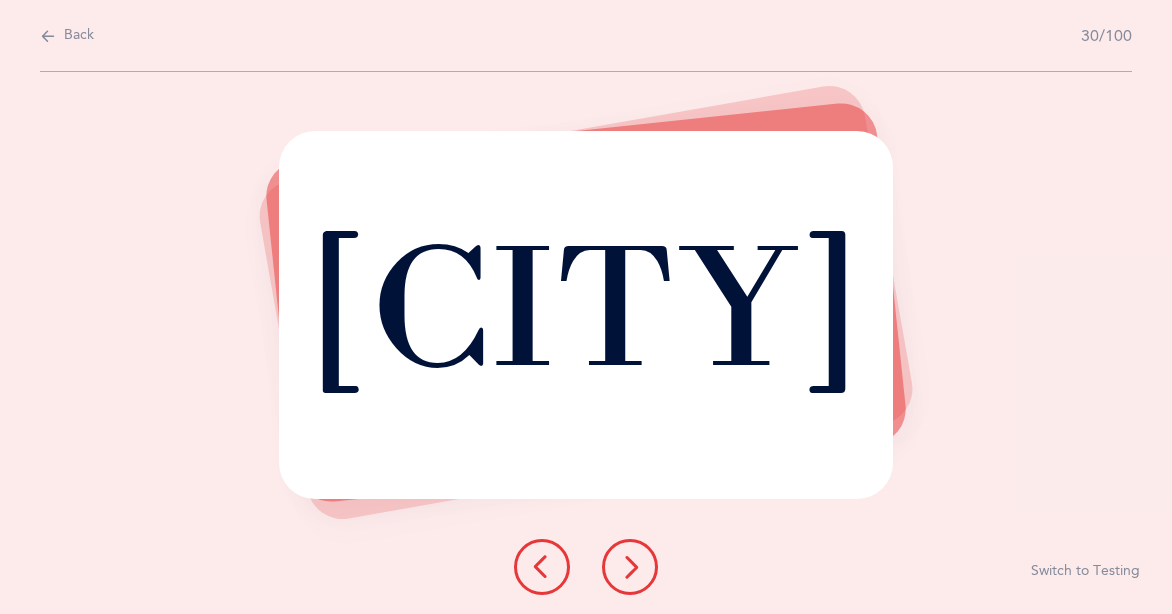 click at bounding box center (630, 567) 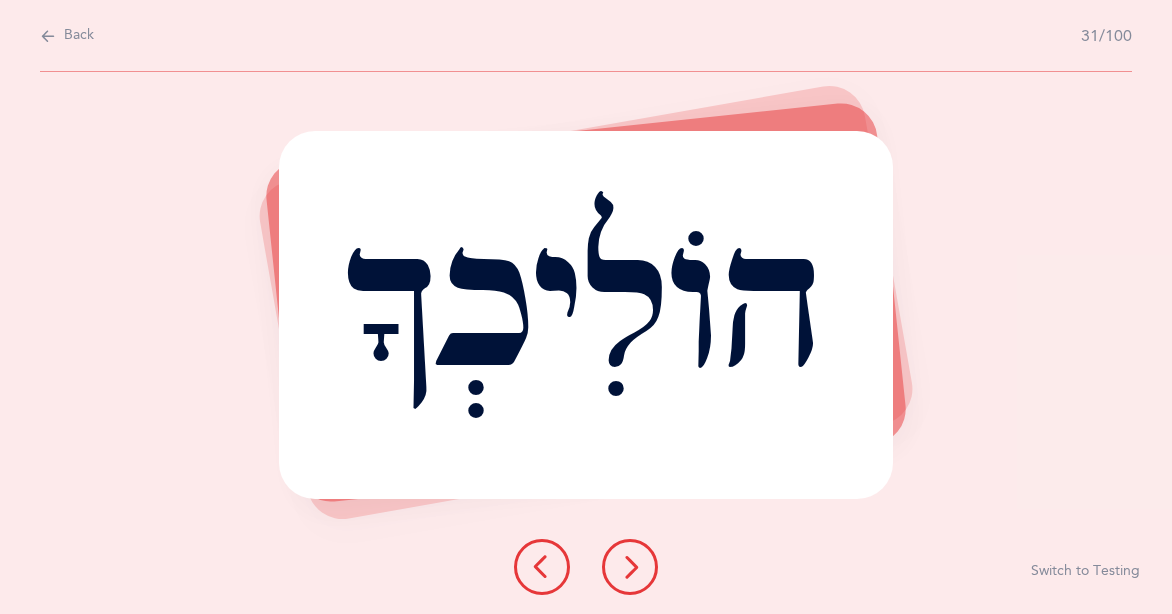 click at bounding box center [542, 567] 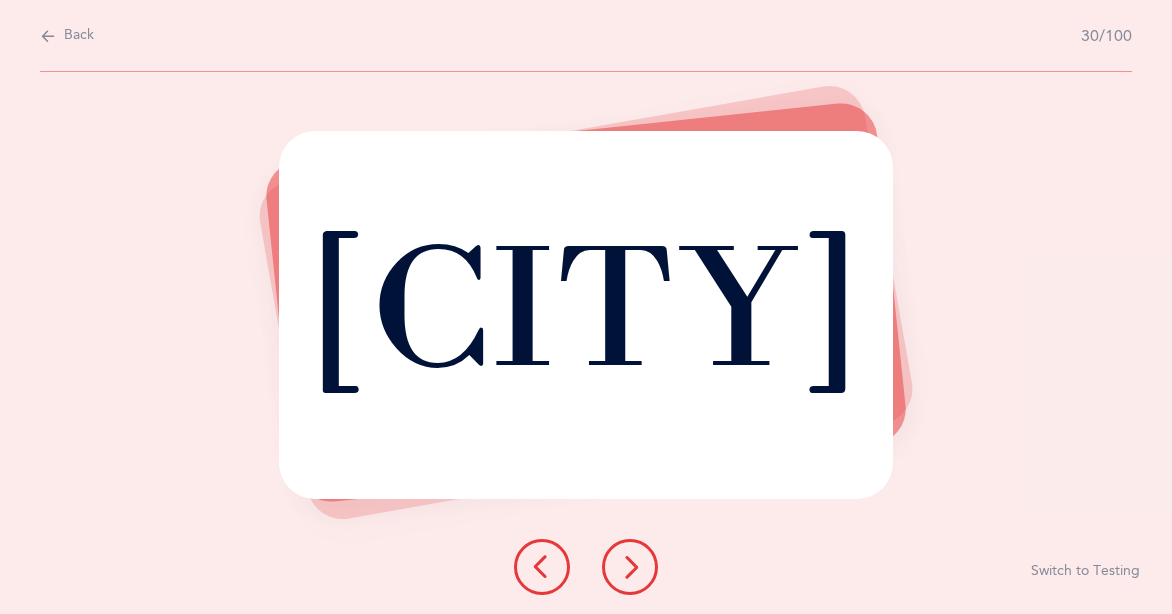 click at bounding box center [630, 567] 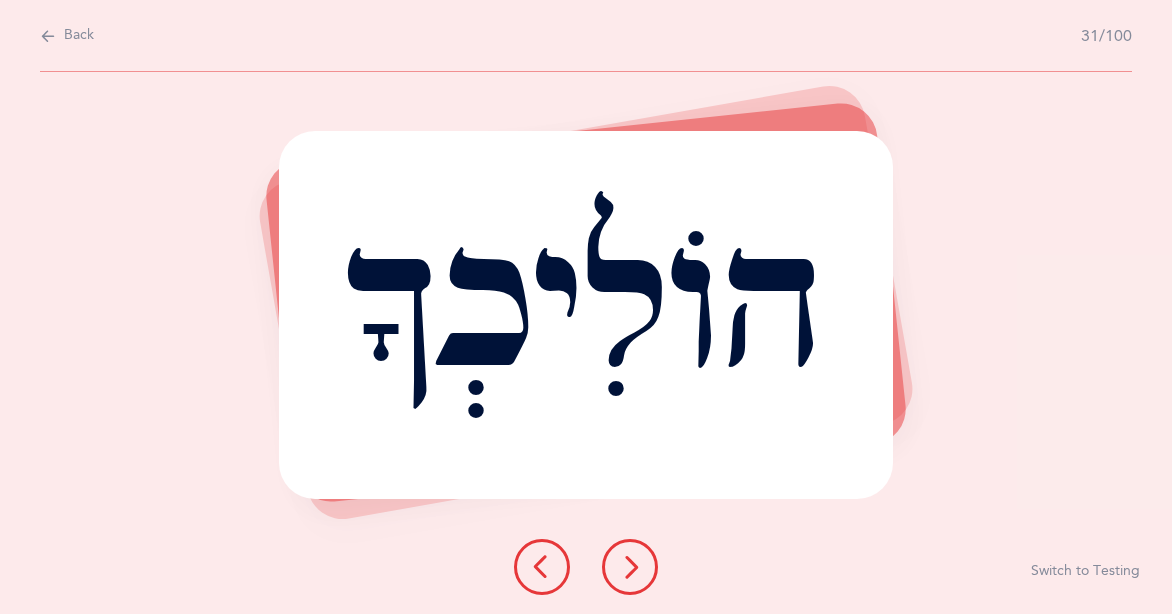 click on "הוֹלִיכְךָ
Report incorrect word
Switch to Testing" at bounding box center [586, 343] 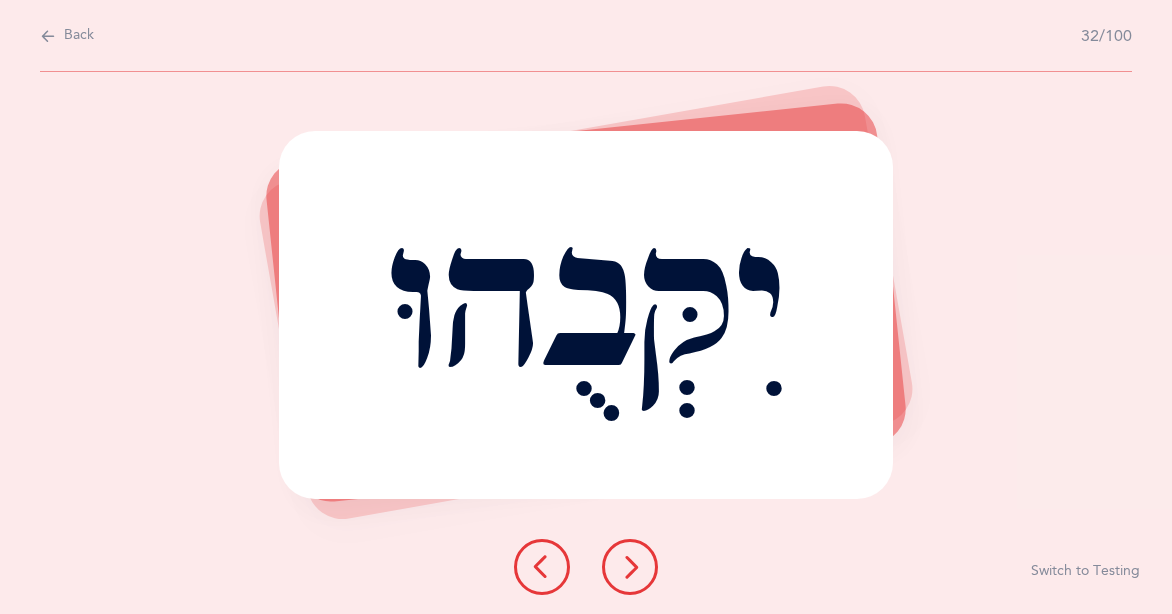 click at bounding box center (630, 567) 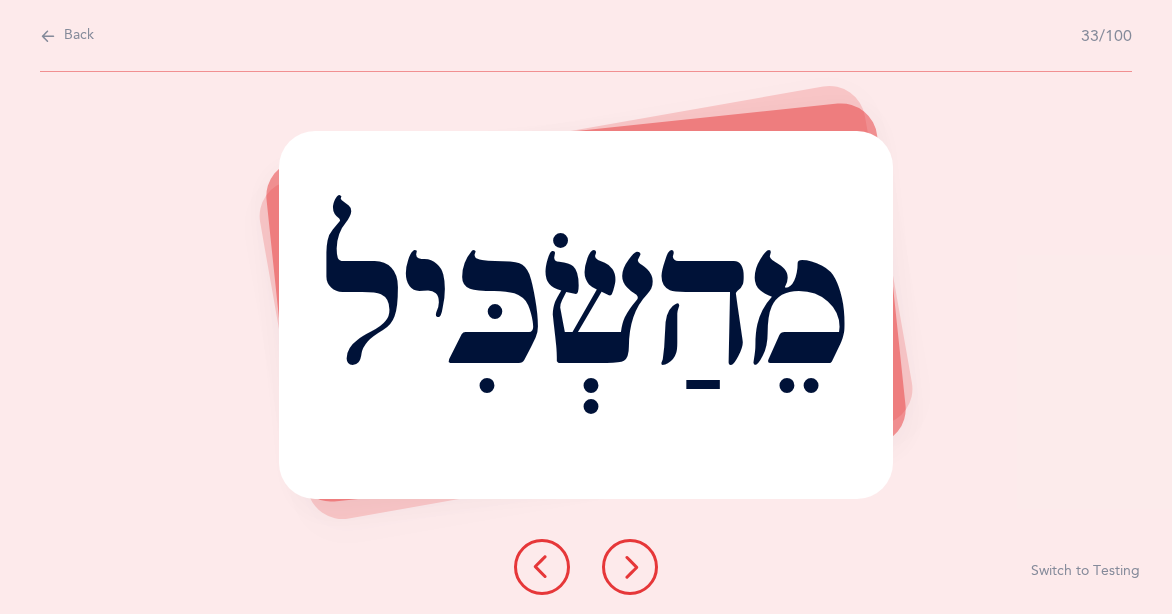 click at bounding box center [630, 567] 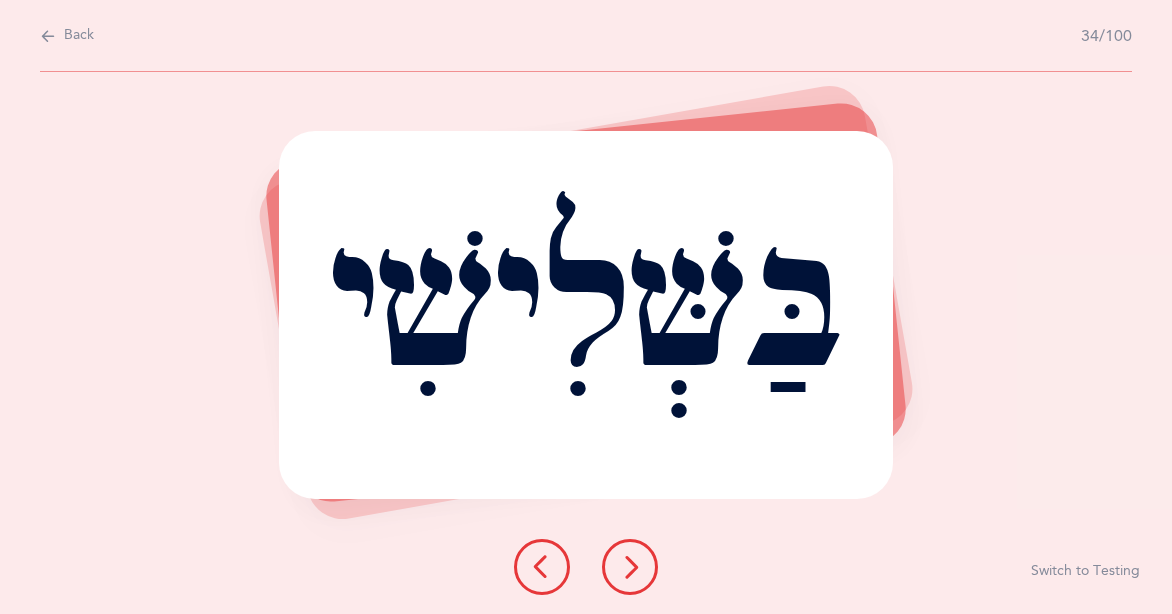 click at bounding box center (630, 567) 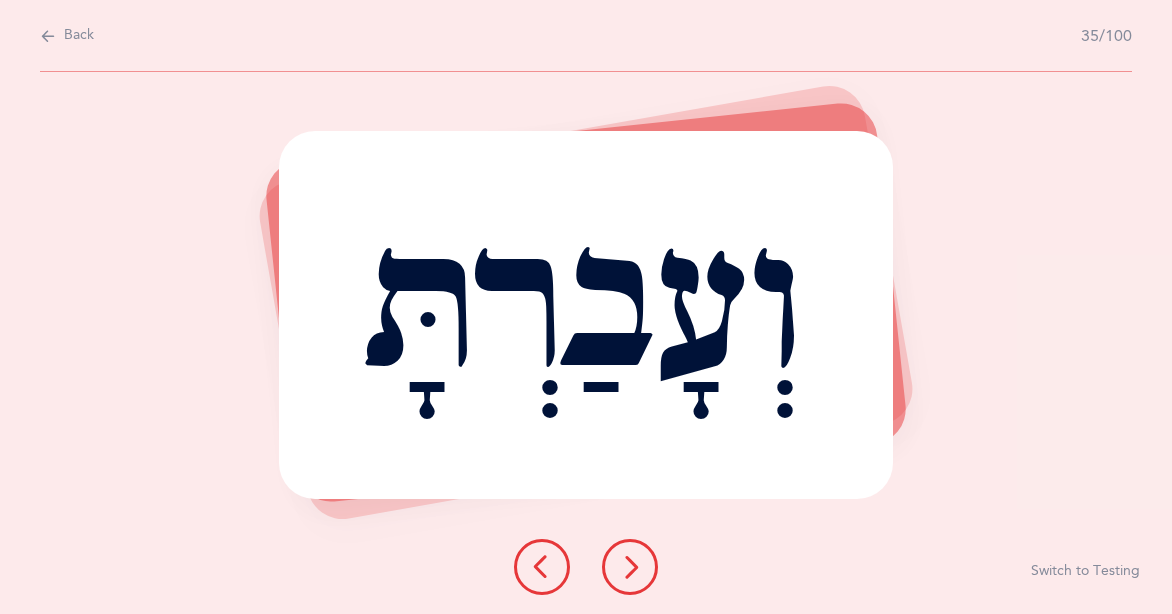 click on "וְעָבַרְתָּ
Report incorrect word
Switch to Testing" at bounding box center (586, 343) 